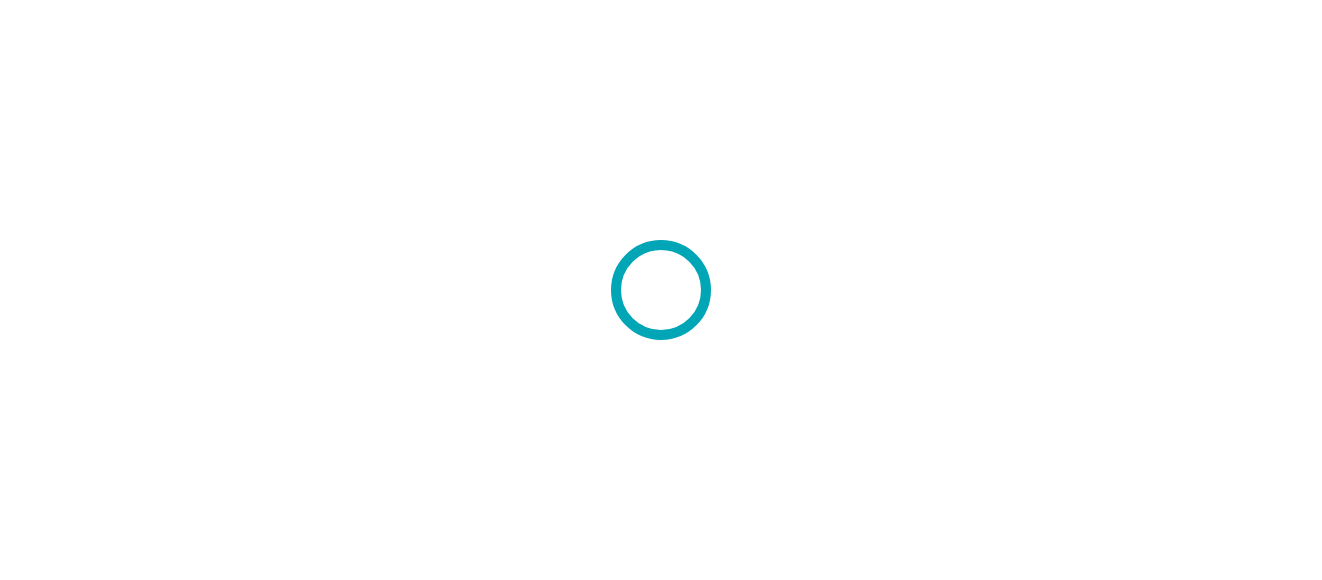 scroll, scrollTop: 0, scrollLeft: 0, axis: both 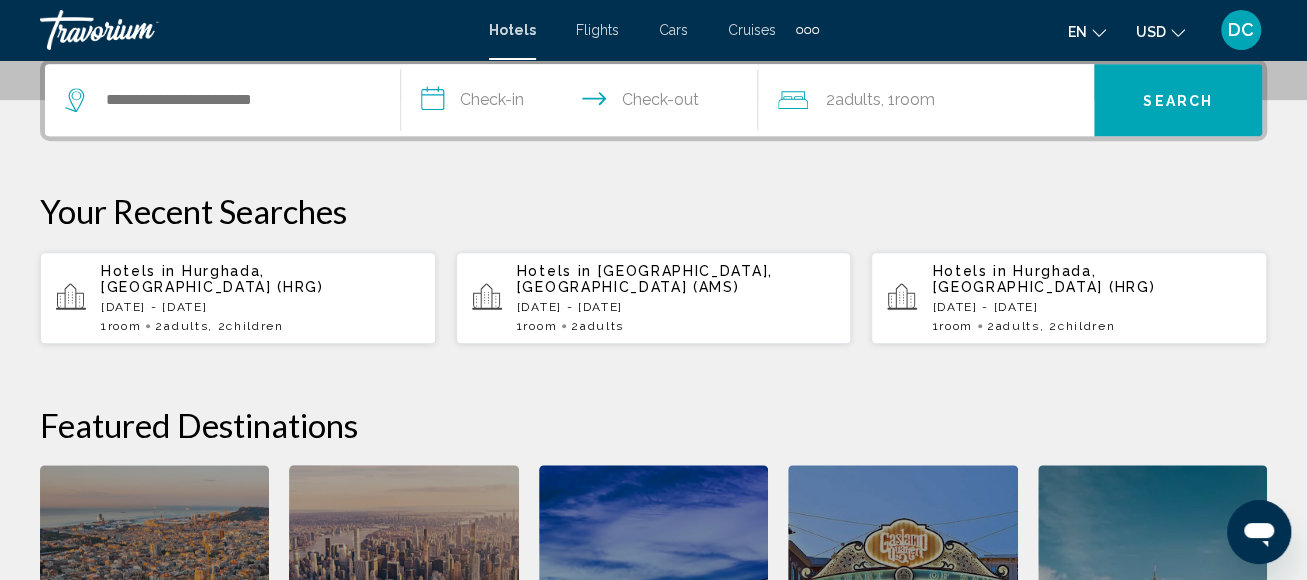 click on "Hotels in    [GEOGRAPHIC_DATA], [GEOGRAPHIC_DATA] (HRG)  [DATE] - [DATE]  1  Room rooms 2  Adult Adults , 2  Child Children" at bounding box center [260, 298] 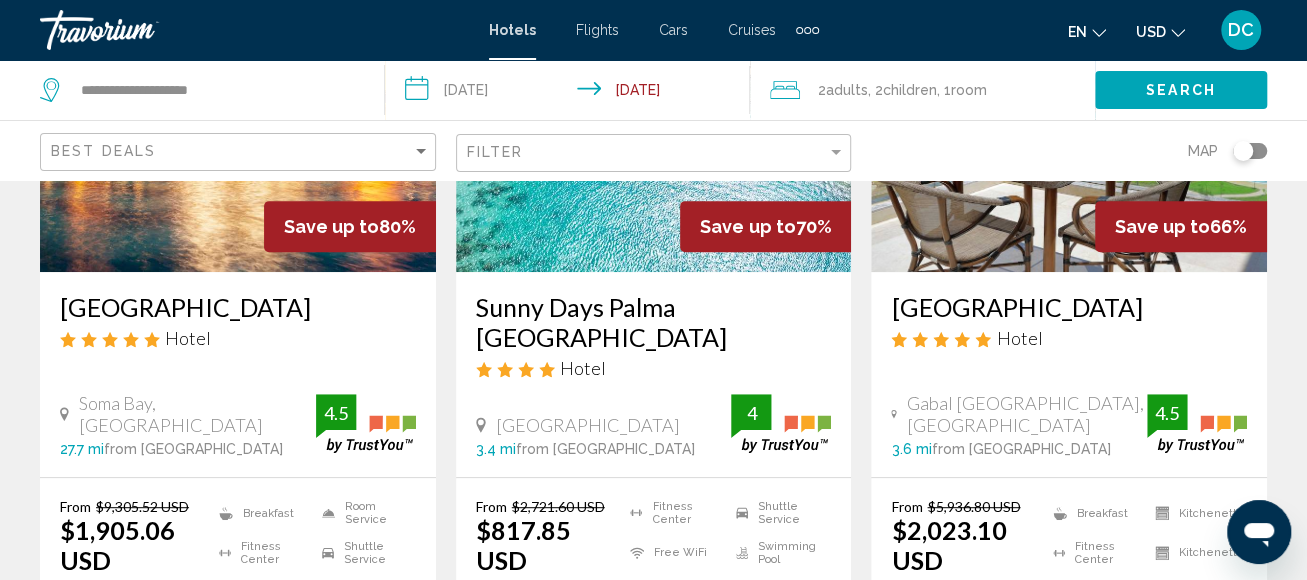 scroll, scrollTop: 300, scrollLeft: 0, axis: vertical 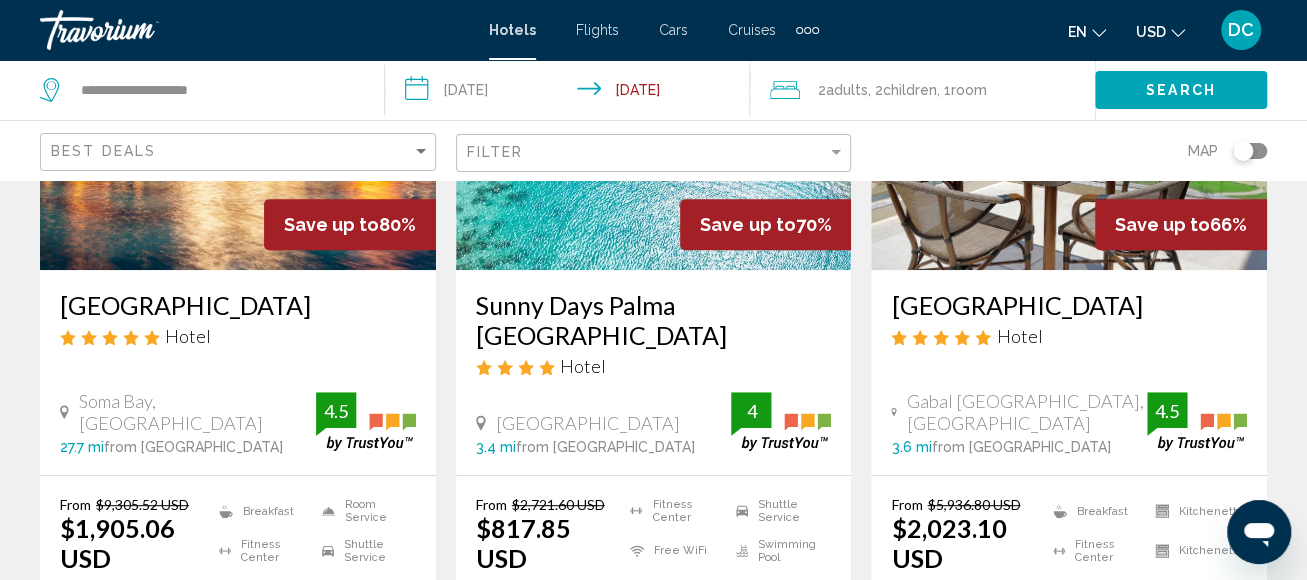 click on "USD" 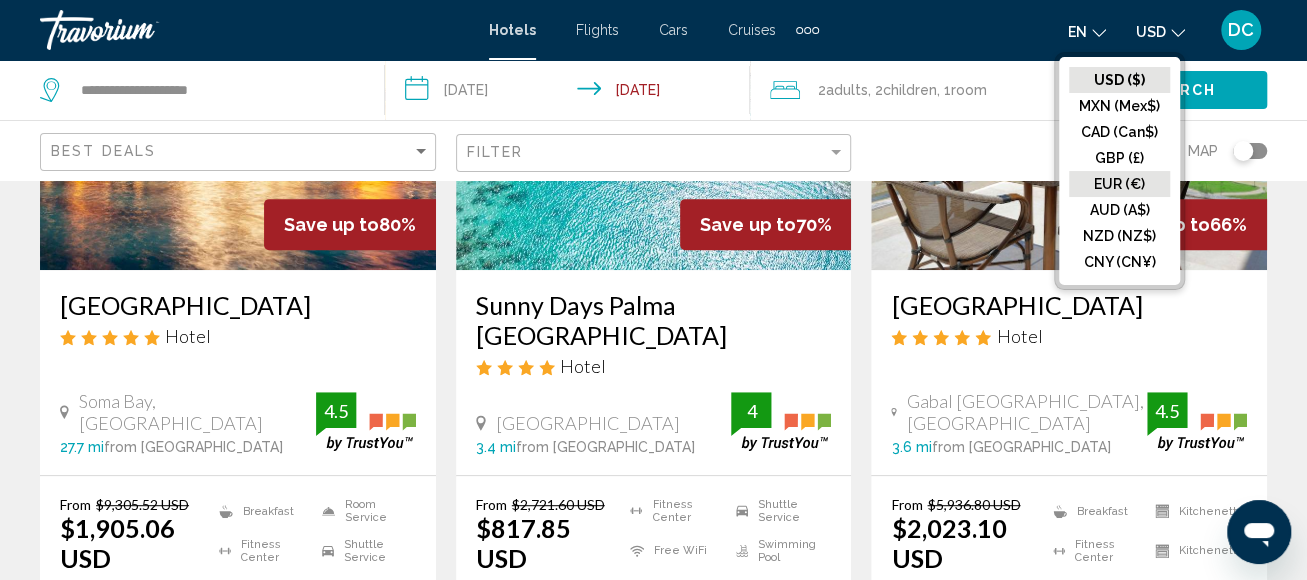 click on "EUR (€)" 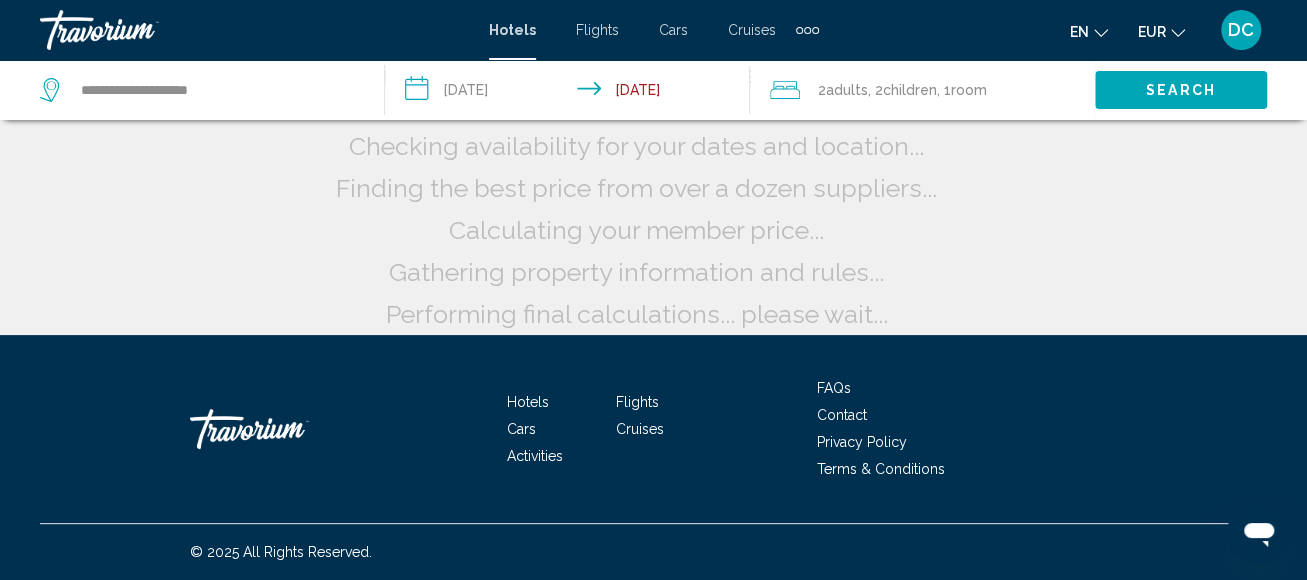 scroll, scrollTop: 0, scrollLeft: 0, axis: both 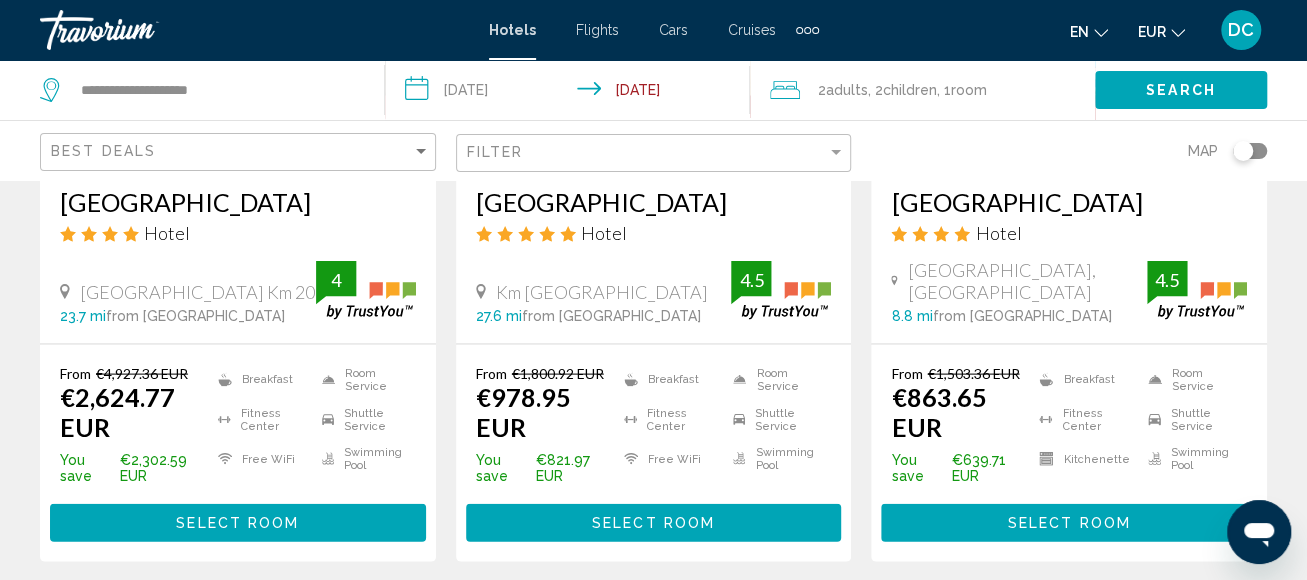 click on "Select Room" at bounding box center (654, 522) 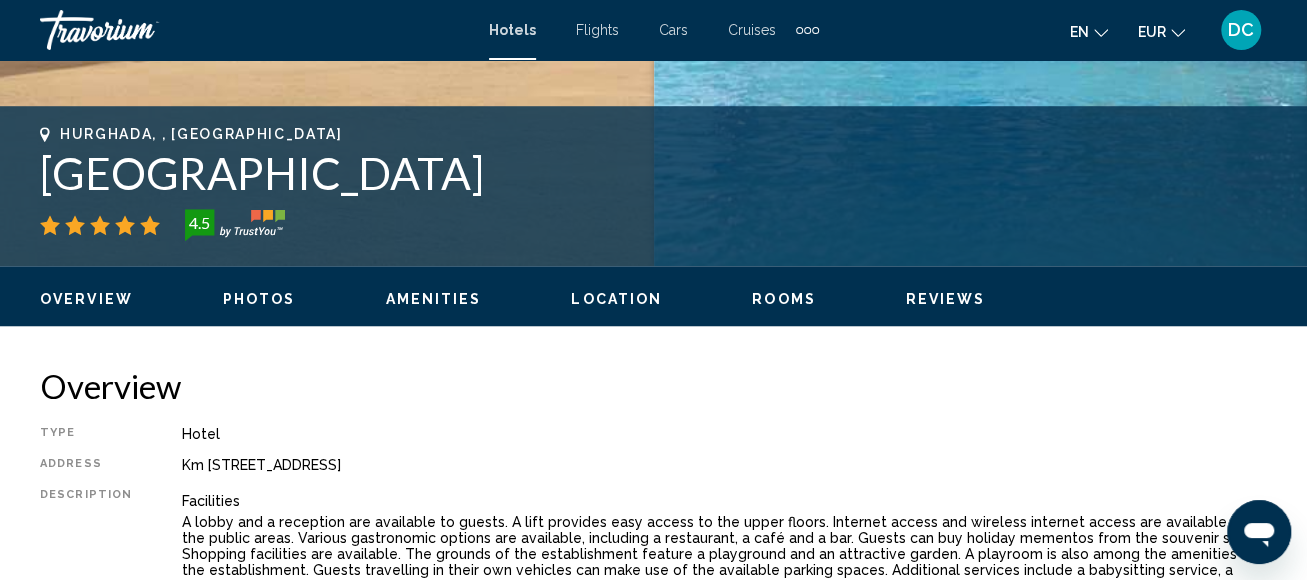 scroll, scrollTop: 544, scrollLeft: 0, axis: vertical 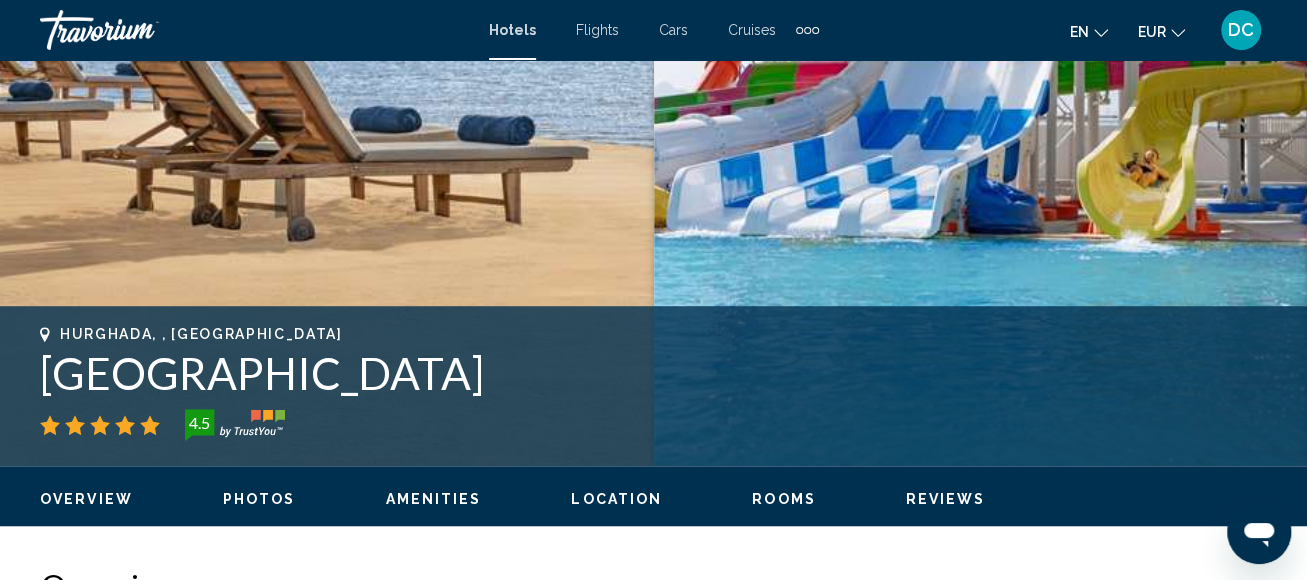 drag, startPoint x: 950, startPoint y: 377, endPoint x: 16, endPoint y: 379, distance: 934.00214 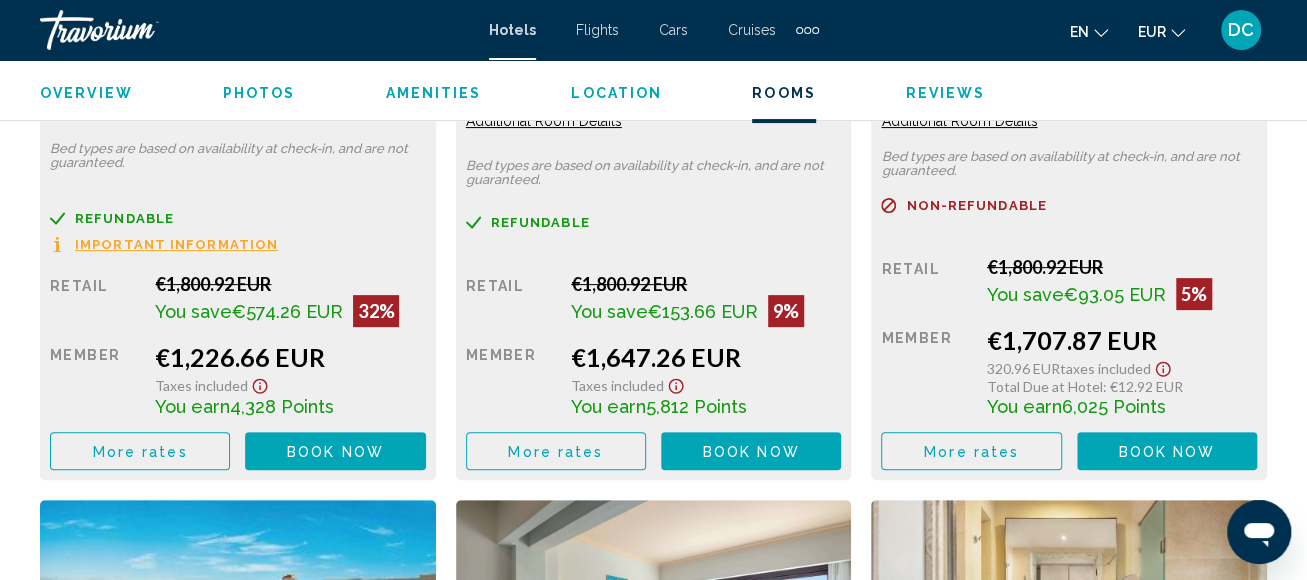 scroll, scrollTop: 4144, scrollLeft: 0, axis: vertical 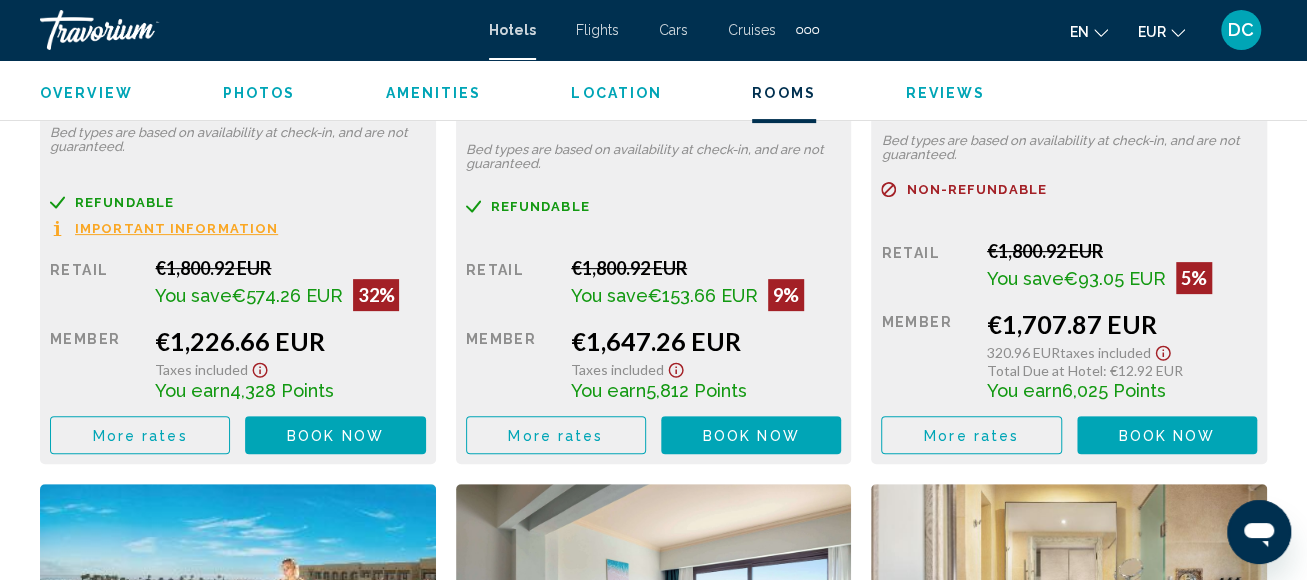 click on "More rates" at bounding box center [140, -296] 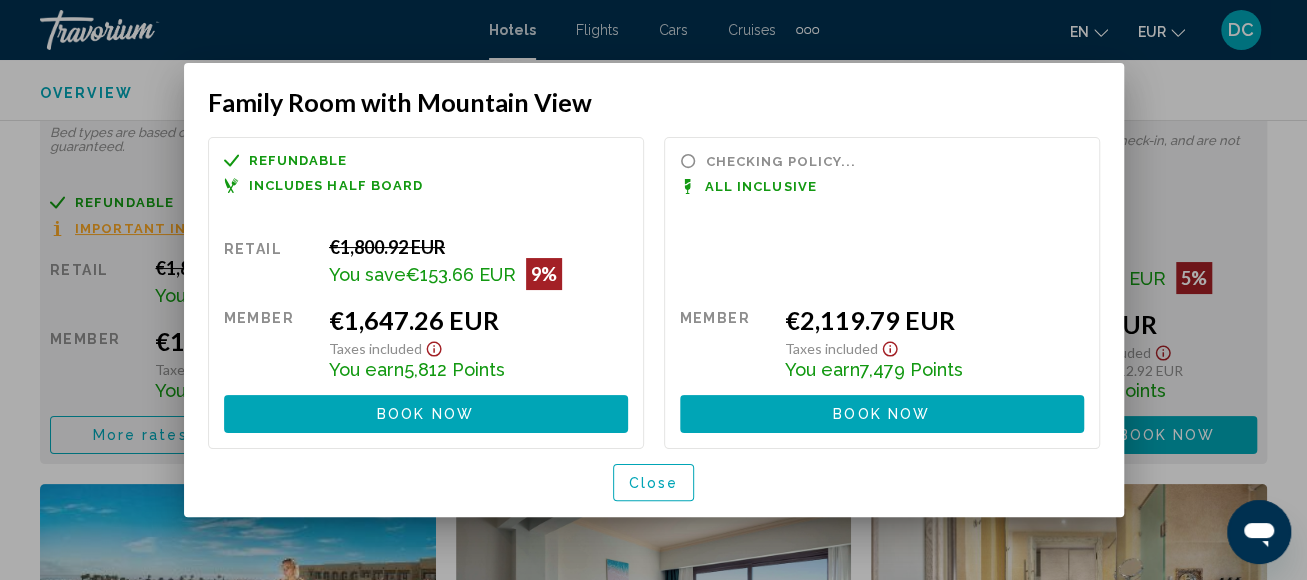 scroll, scrollTop: 0, scrollLeft: 0, axis: both 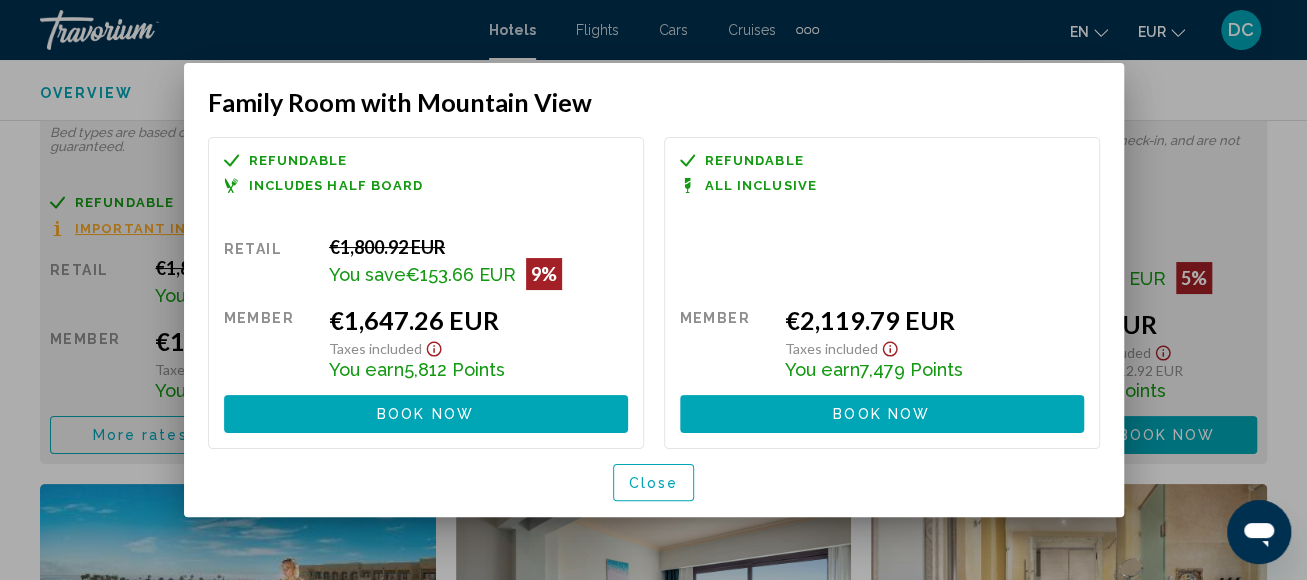 click at bounding box center [653, 290] 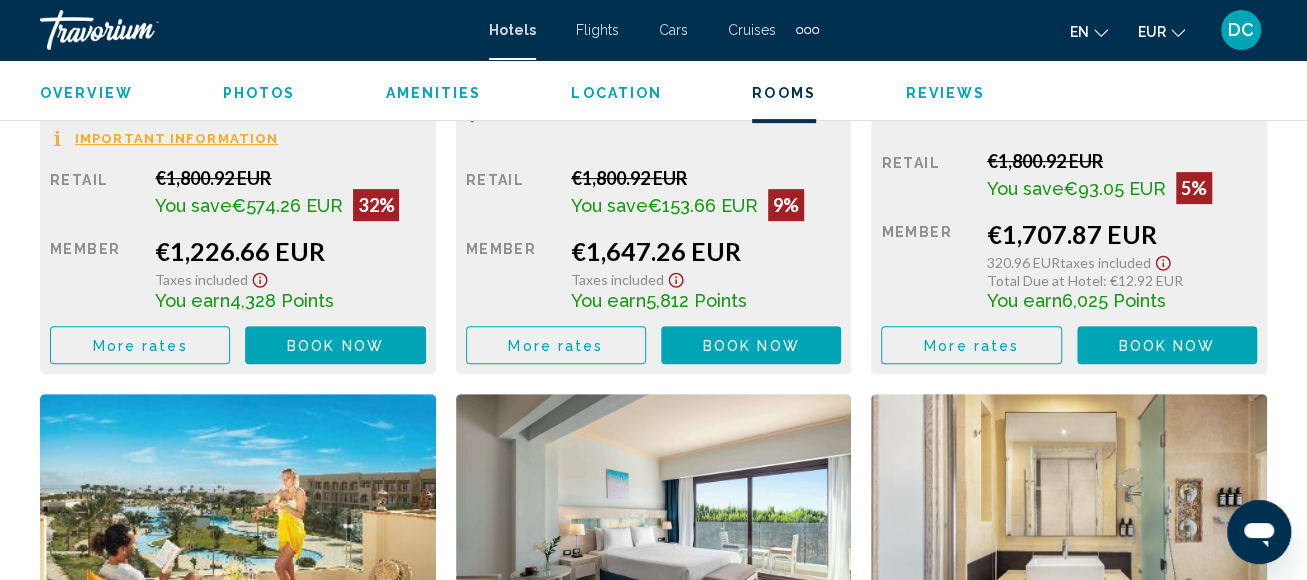 scroll, scrollTop: 4244, scrollLeft: 0, axis: vertical 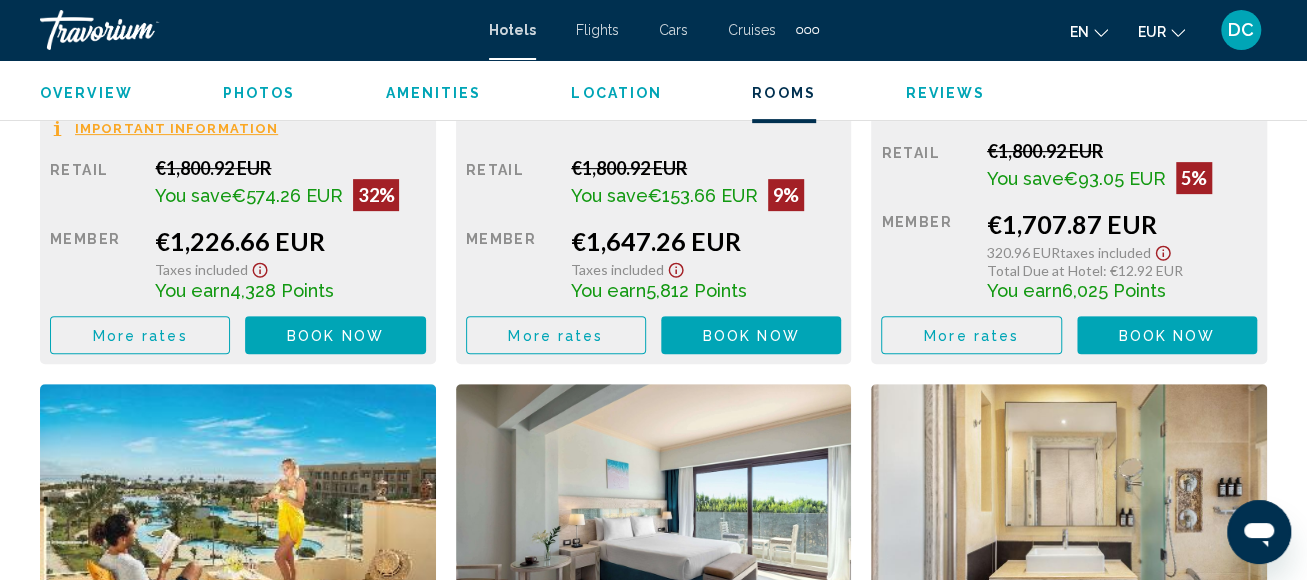 click on "More rates" at bounding box center (140, -397) 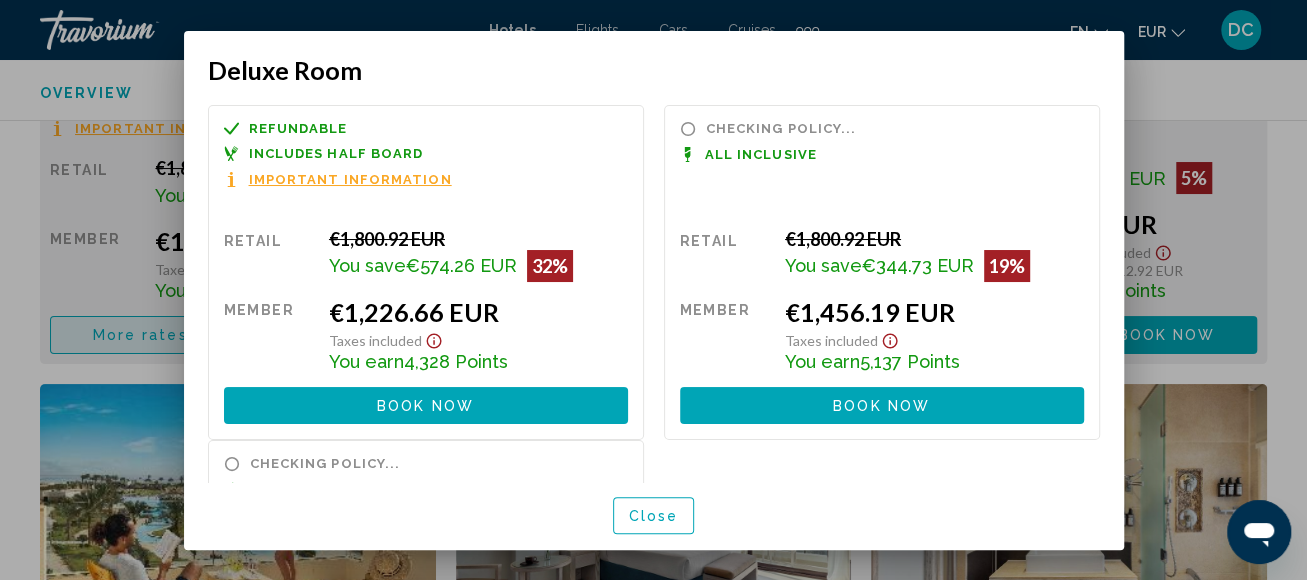 scroll, scrollTop: 0, scrollLeft: 0, axis: both 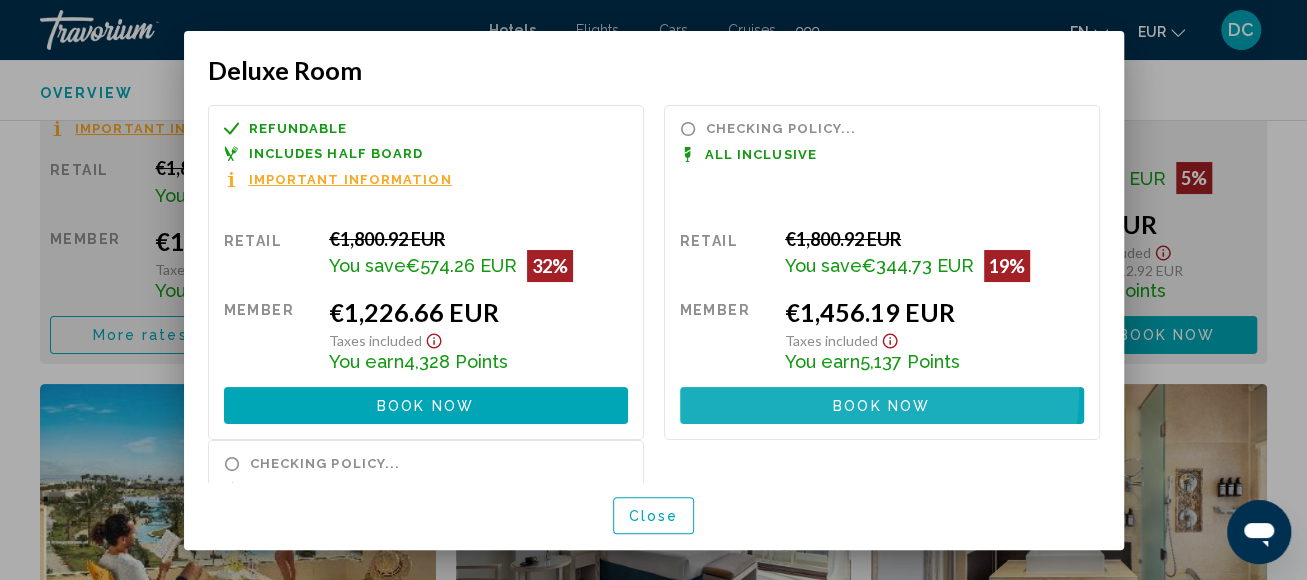 click on "Book now No longer available" at bounding box center (882, 405) 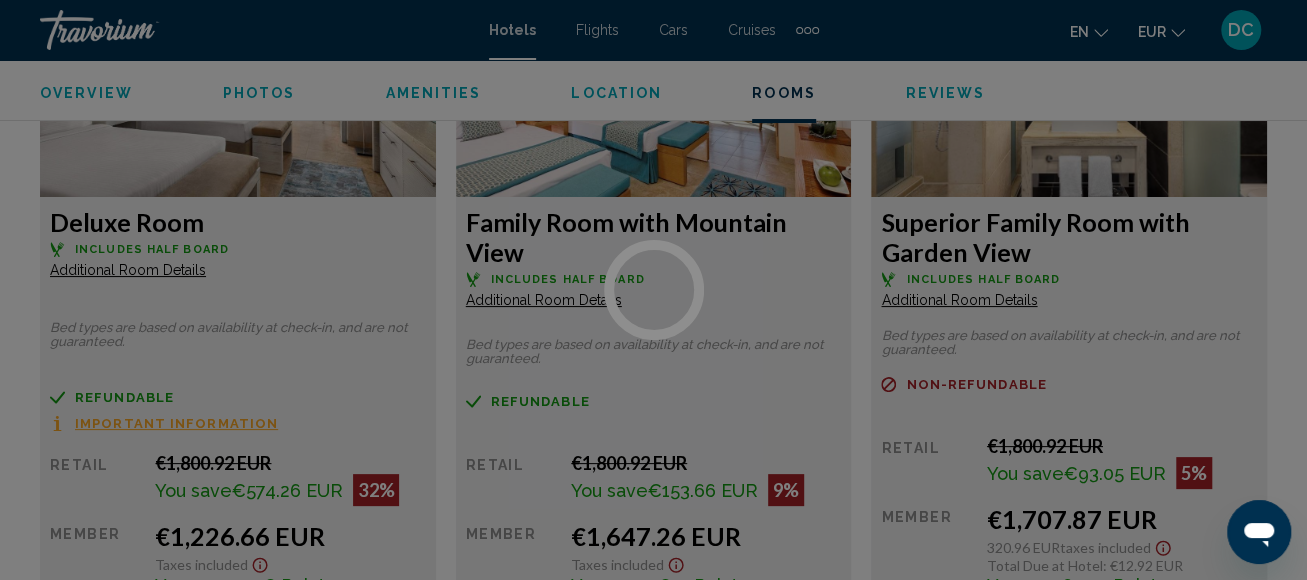 scroll, scrollTop: 3944, scrollLeft: 0, axis: vertical 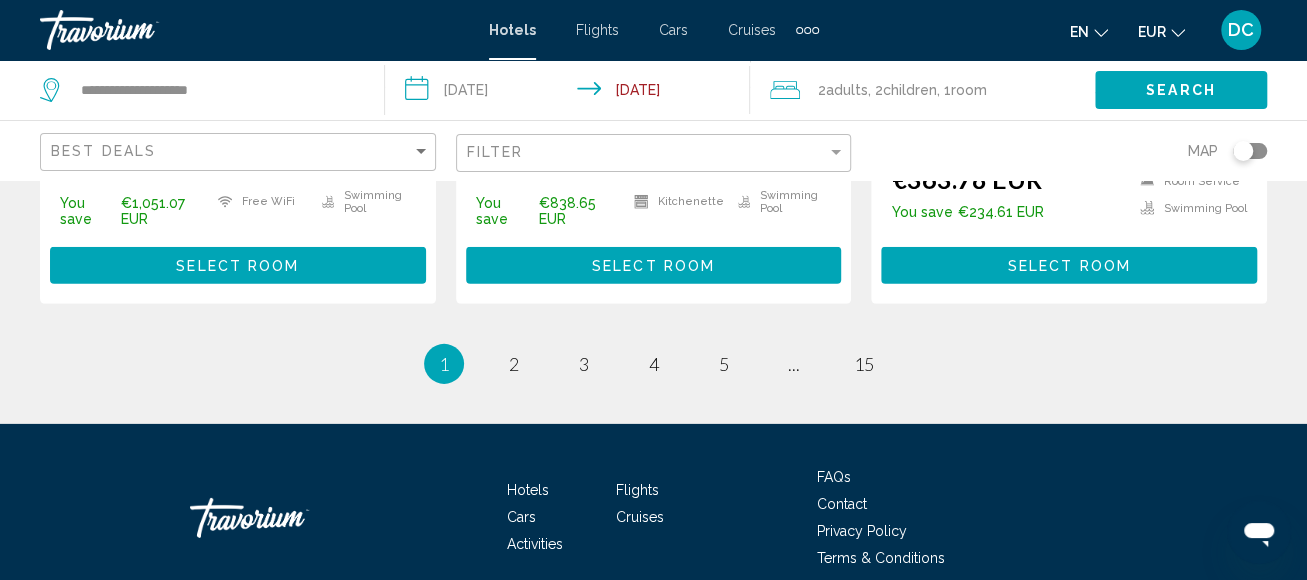click on "1 / 15  You're on page  1 page  2 page  3 page  4 page  5 page  ... page  15" at bounding box center [653, 364] 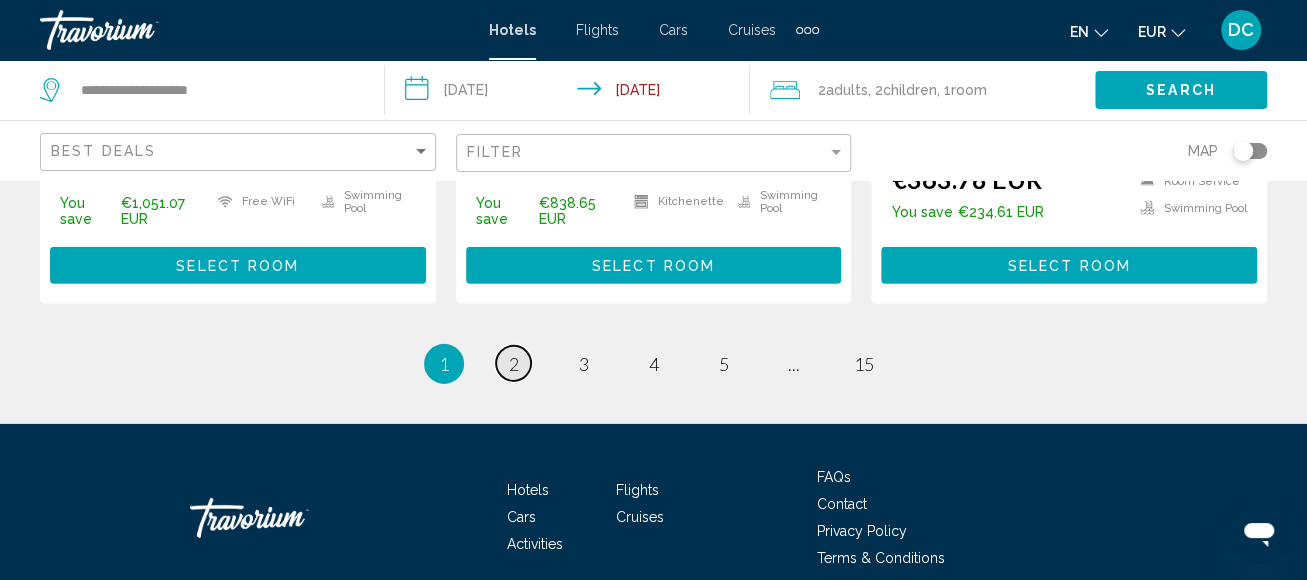 click on "page  2" at bounding box center [513, 363] 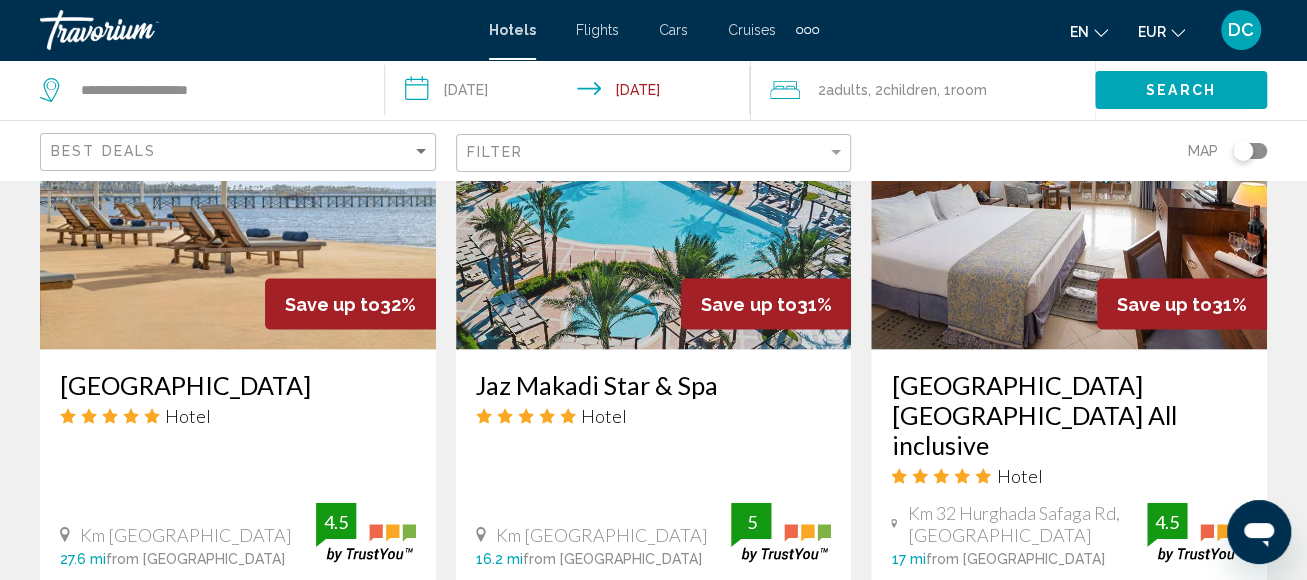 scroll, scrollTop: 1900, scrollLeft: 0, axis: vertical 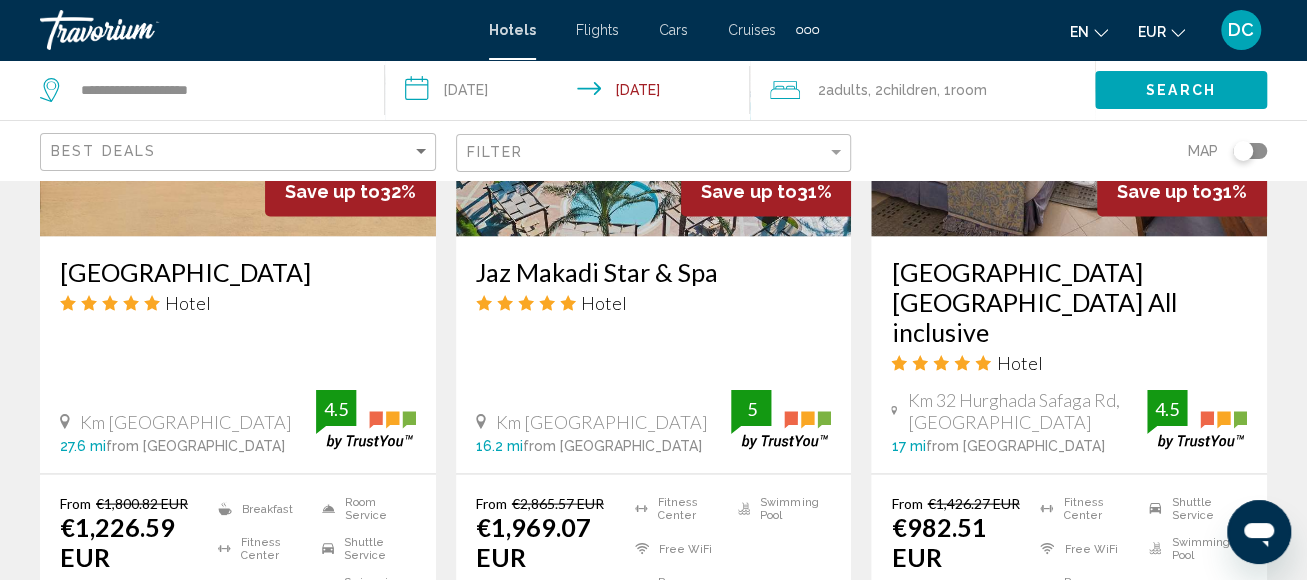click on "Select Room" at bounding box center (1069, 651) 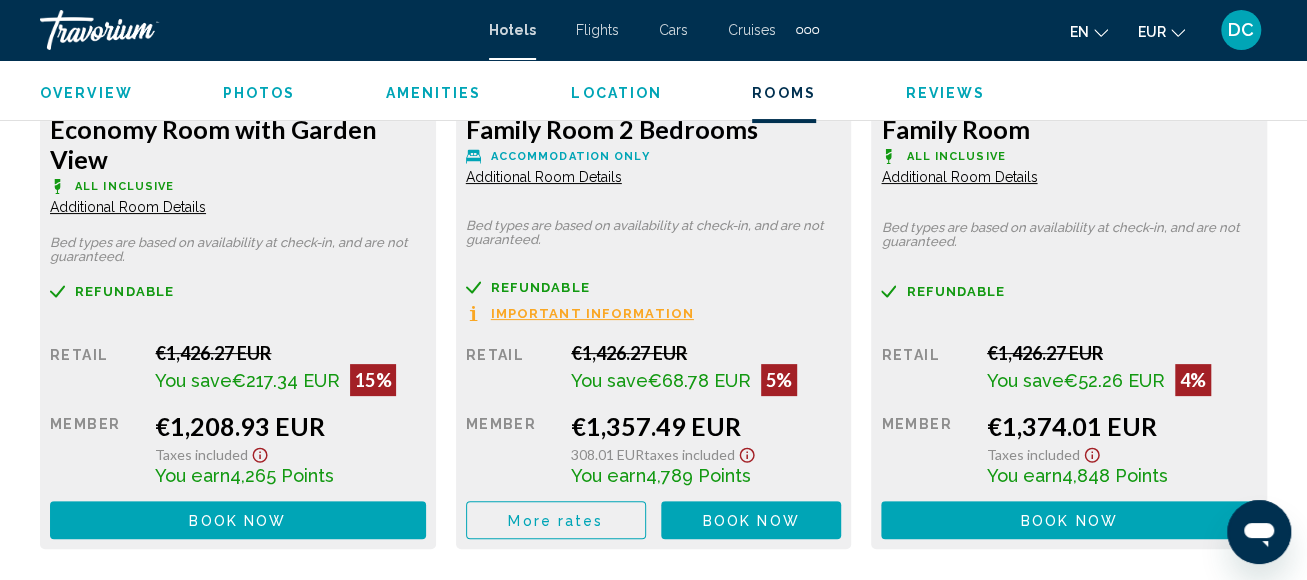 scroll, scrollTop: 4043, scrollLeft: 0, axis: vertical 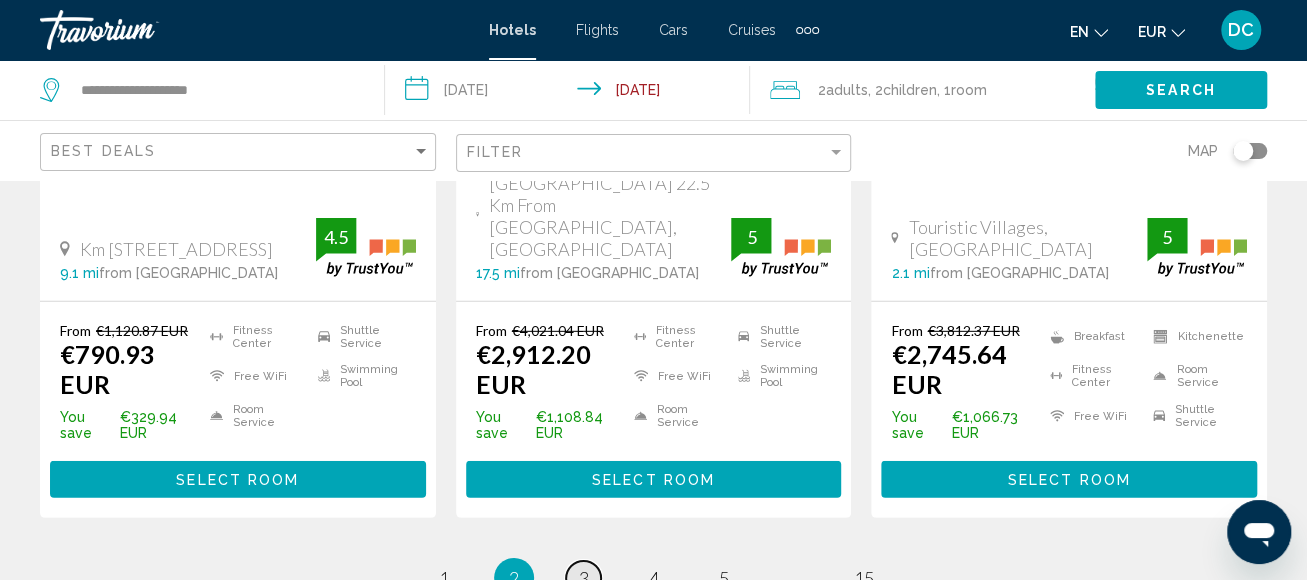 click on "page  3" at bounding box center [583, 578] 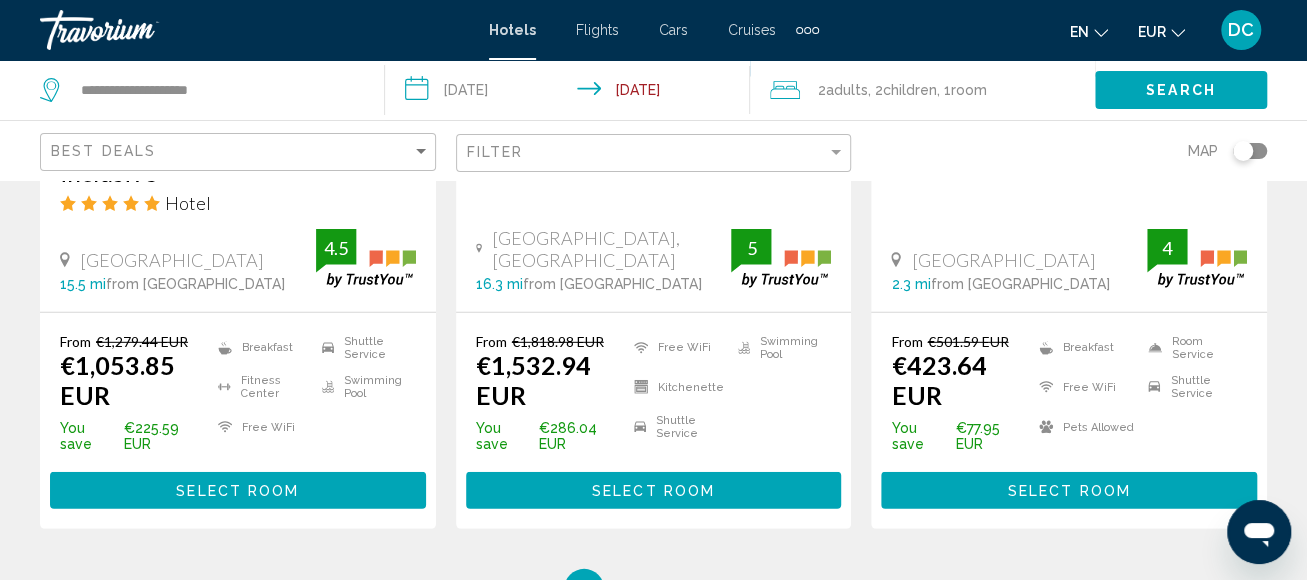scroll, scrollTop: 2900, scrollLeft: 0, axis: vertical 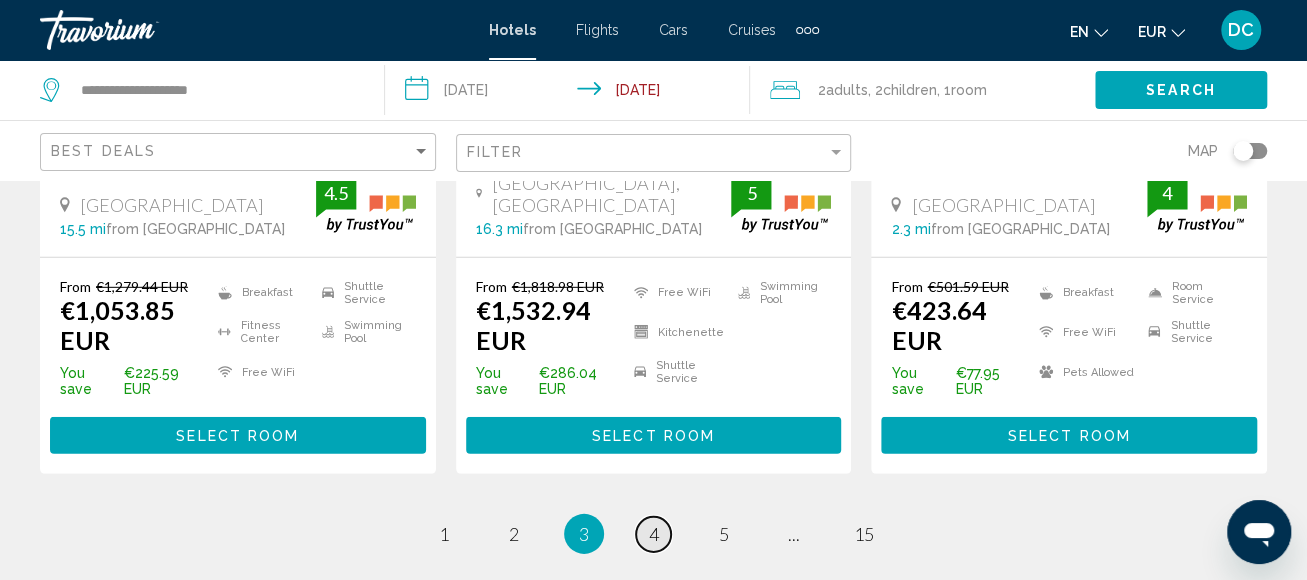 click on "4" at bounding box center [654, 534] 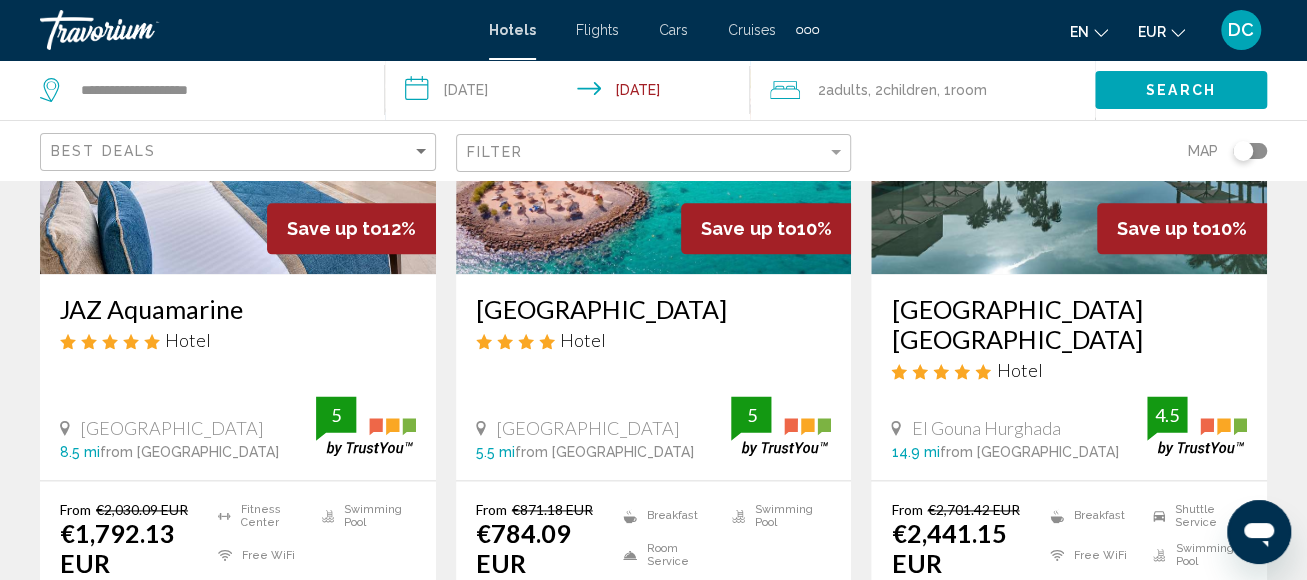 scroll, scrollTop: 1200, scrollLeft: 0, axis: vertical 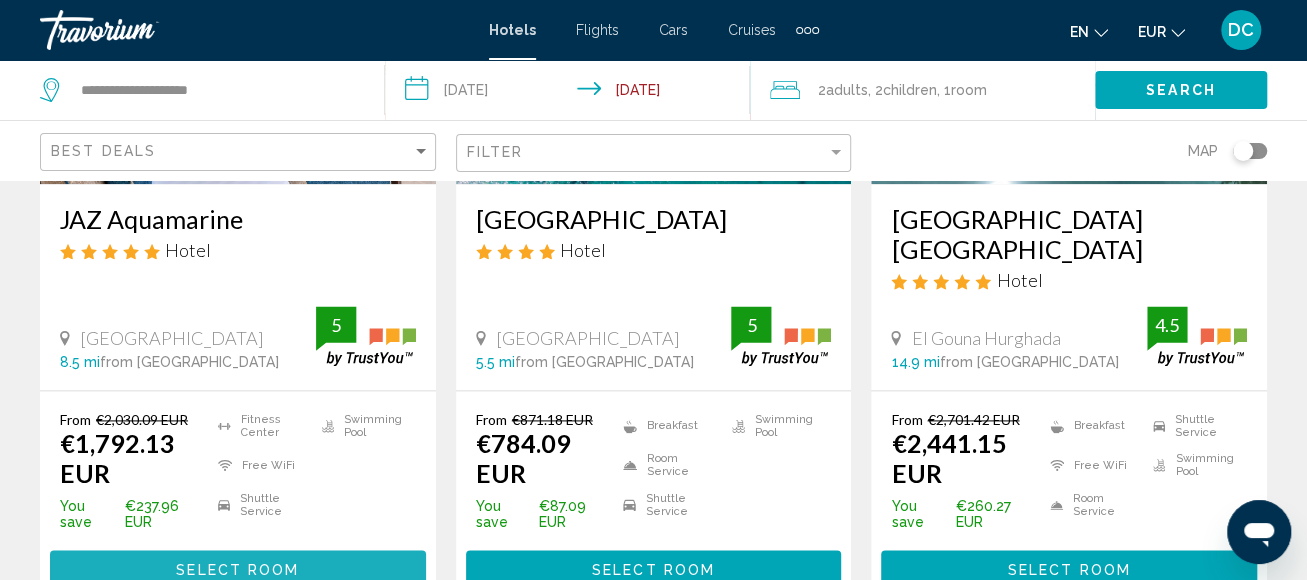 click on "Select Room" at bounding box center (237, 568) 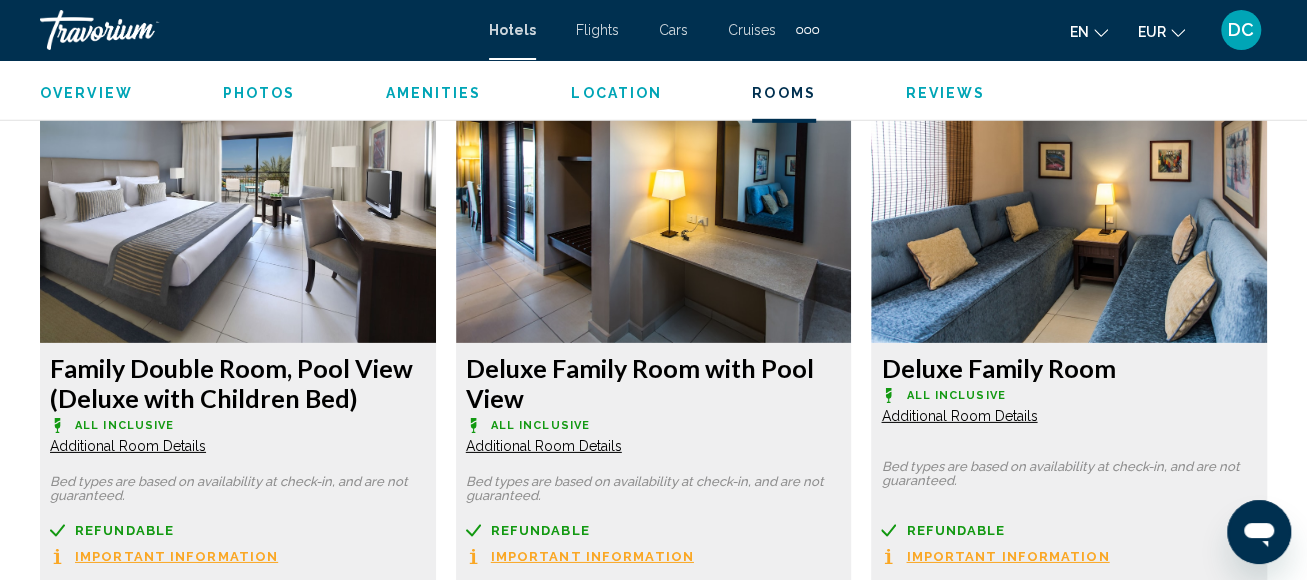 scroll, scrollTop: 3044, scrollLeft: 0, axis: vertical 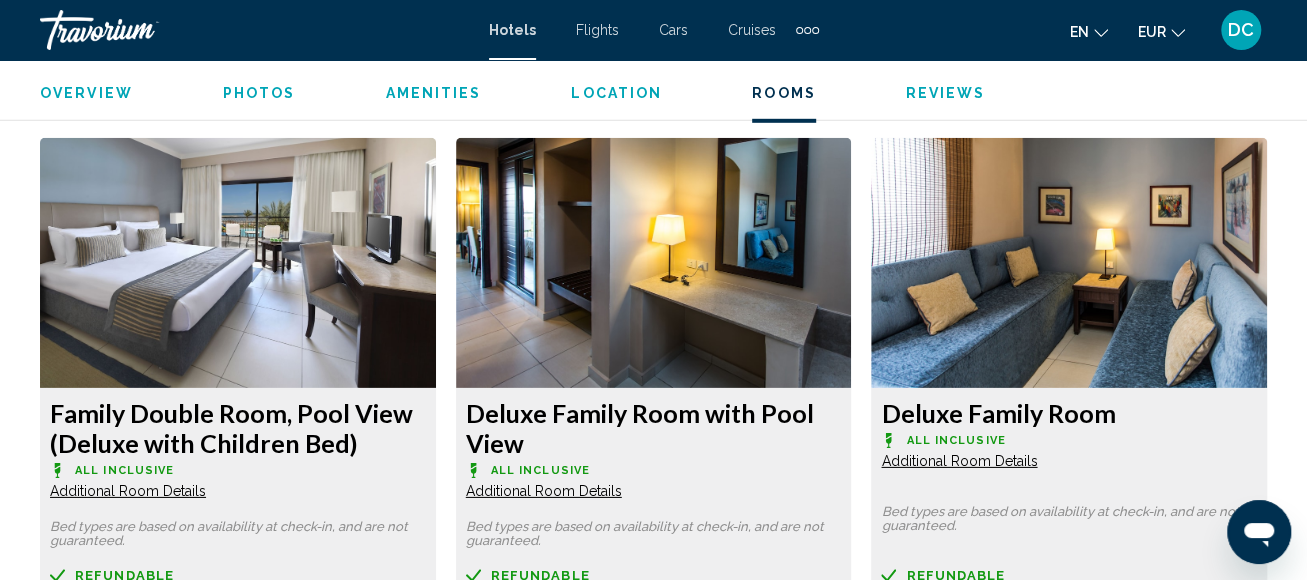 click on "Additional Room Details" at bounding box center [128, 491] 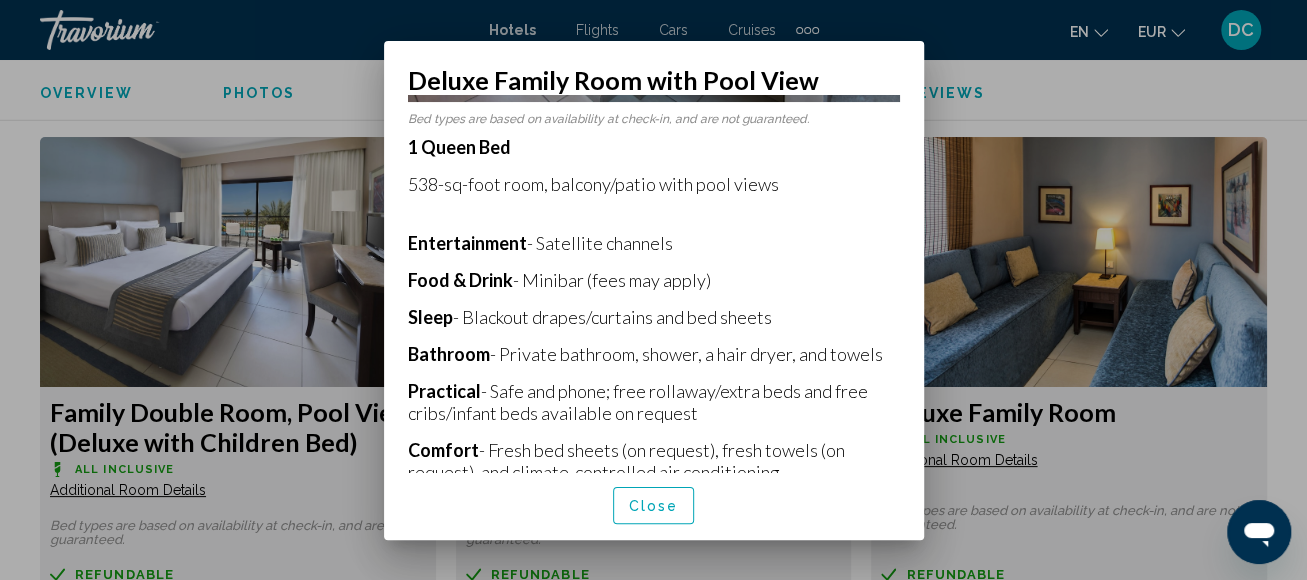 scroll, scrollTop: 300, scrollLeft: 0, axis: vertical 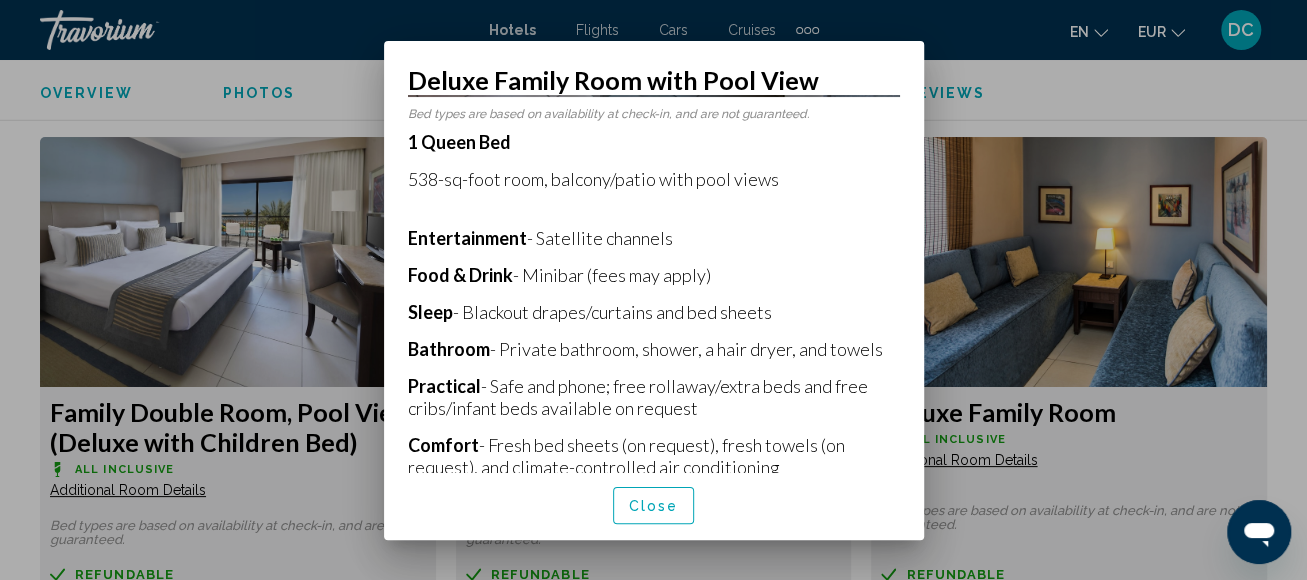 drag, startPoint x: 812, startPoint y: 90, endPoint x: 412, endPoint y: 83, distance: 400.06125 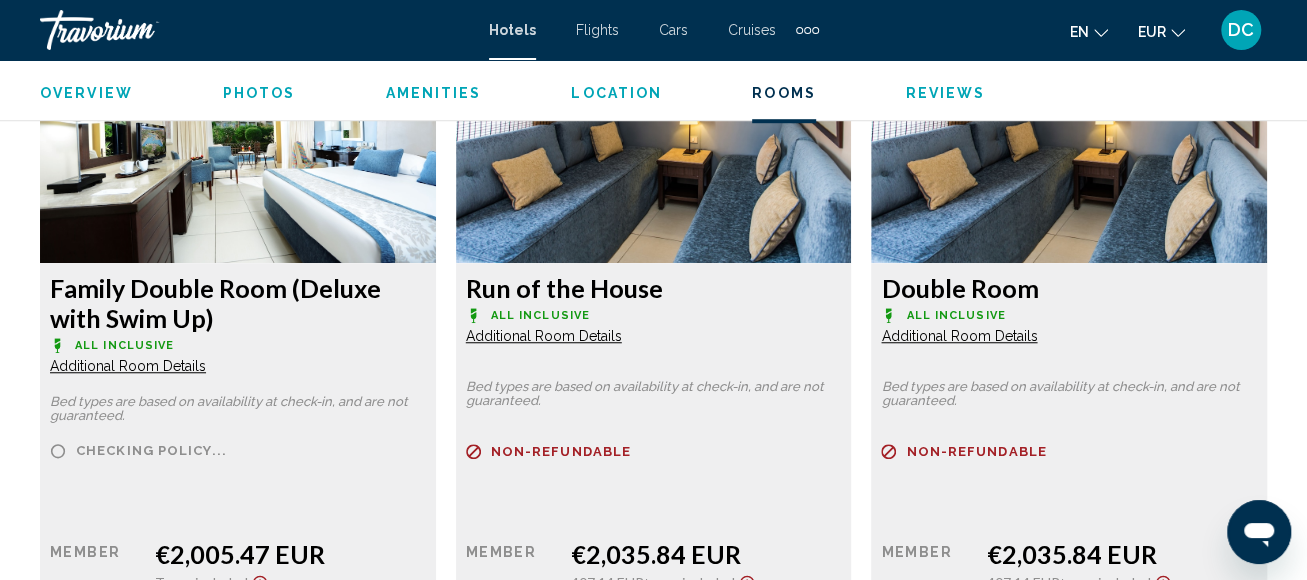 scroll, scrollTop: 4644, scrollLeft: 0, axis: vertical 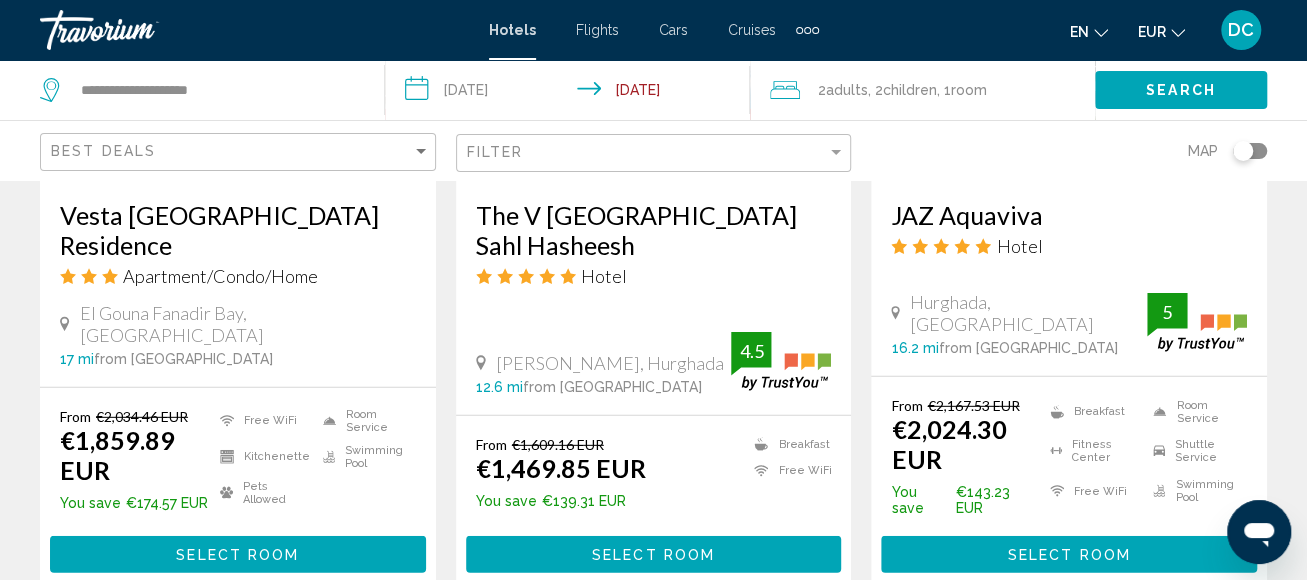 click on "5" at bounding box center [724, 653] 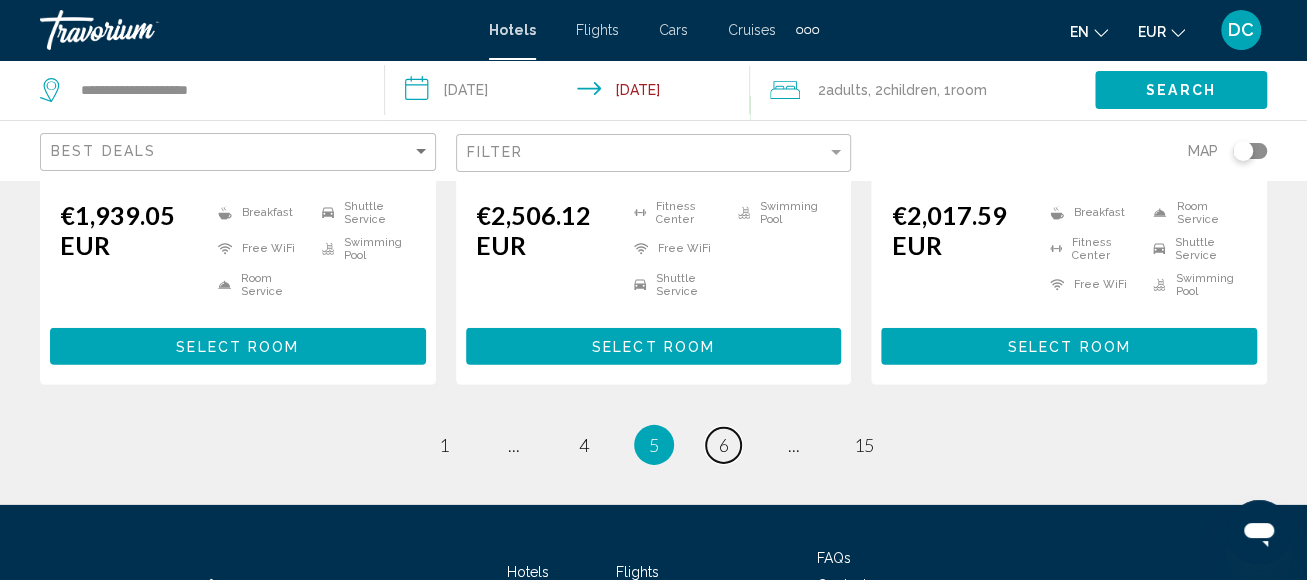 scroll, scrollTop: 3000, scrollLeft: 0, axis: vertical 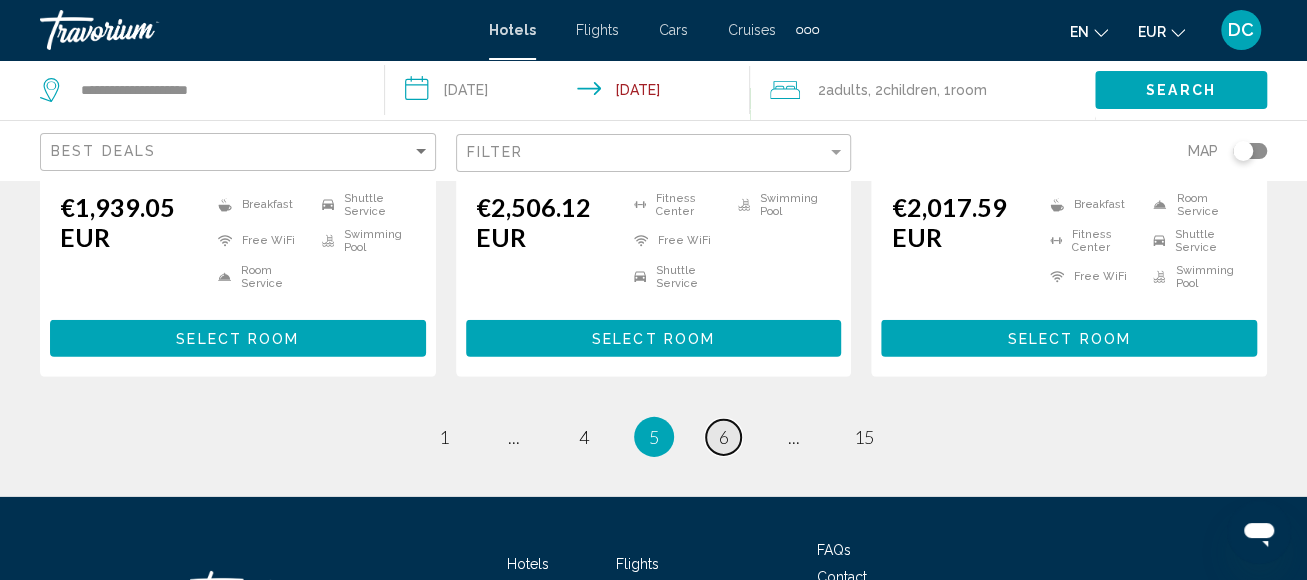 click on "6" at bounding box center (724, 437) 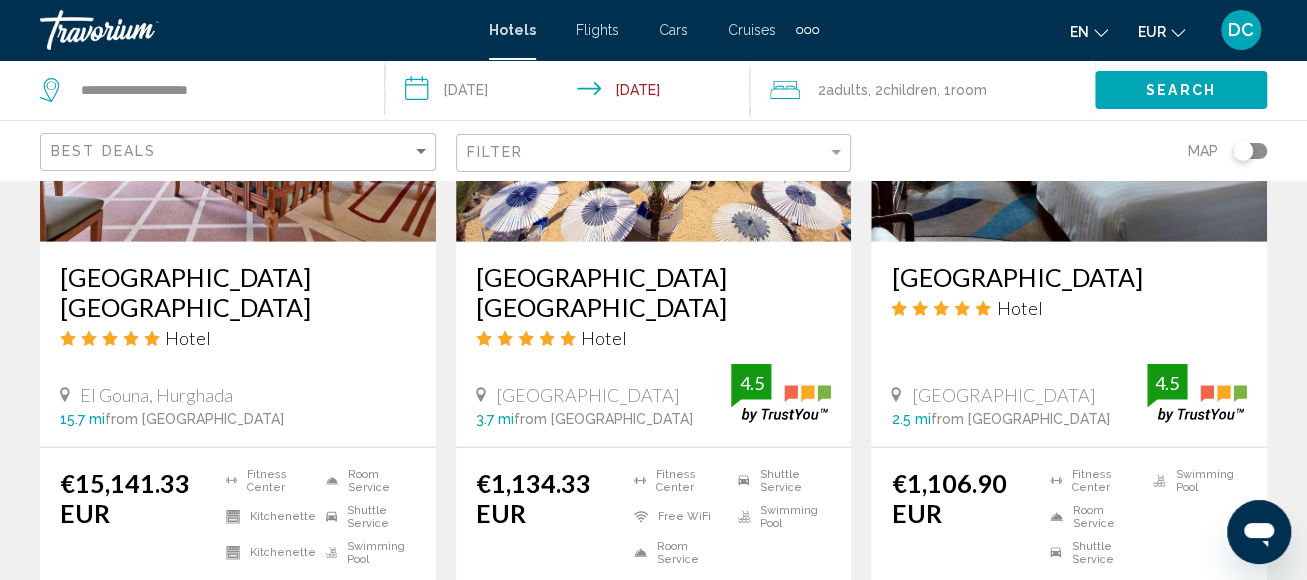 scroll, scrollTop: 2900, scrollLeft: 0, axis: vertical 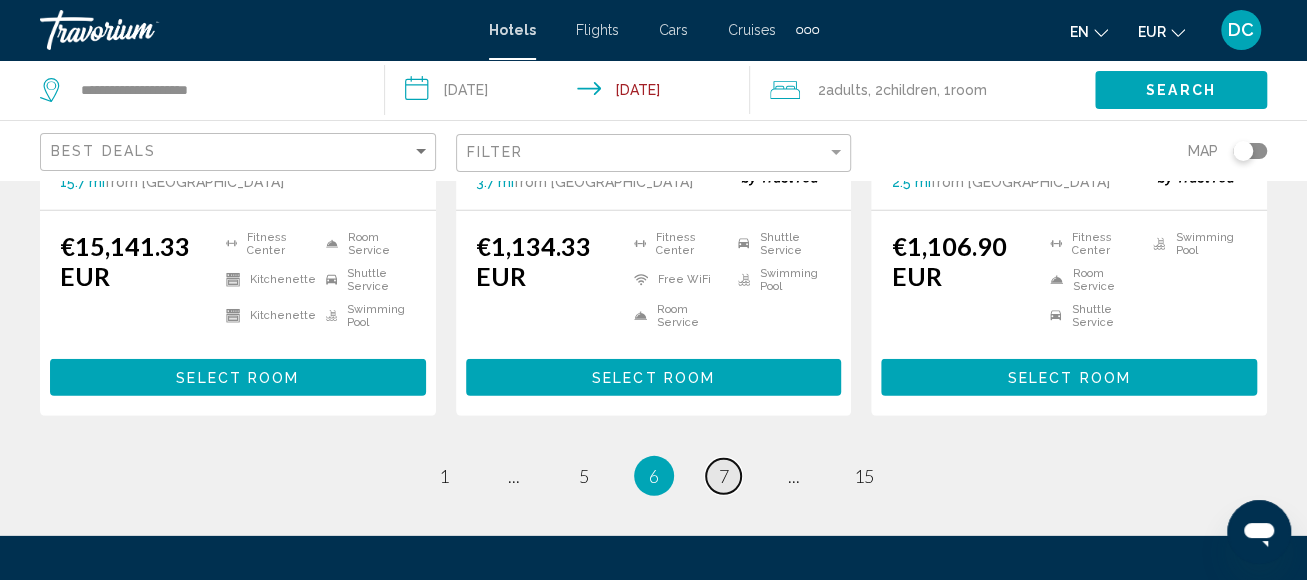 click on "page  7" at bounding box center [723, 476] 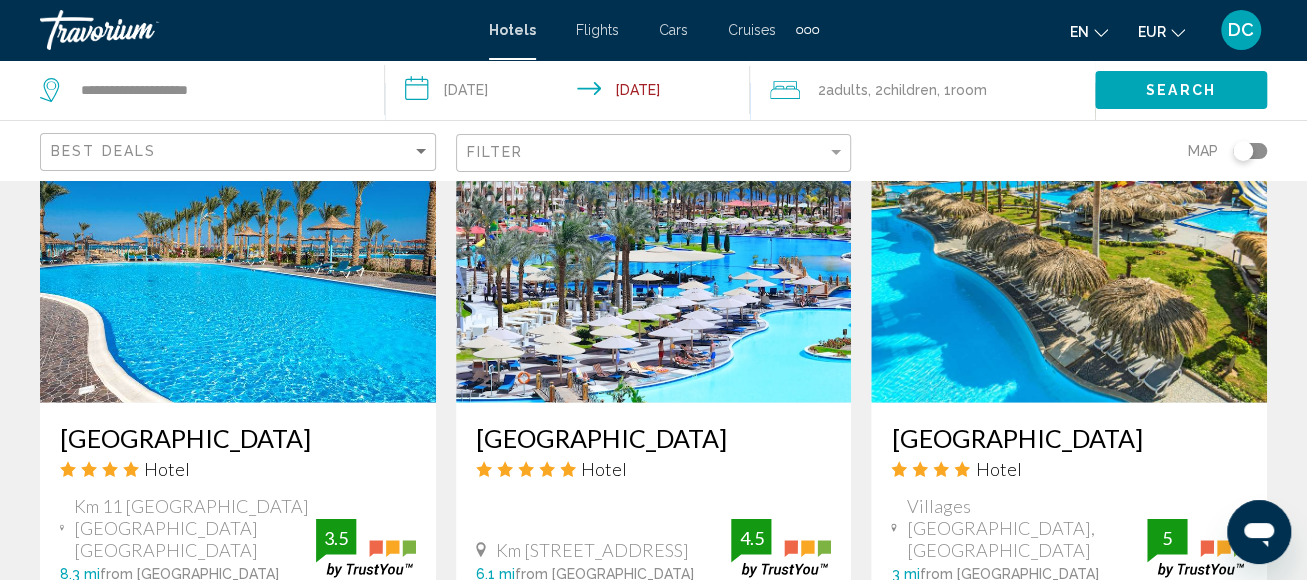 scroll, scrollTop: 2700, scrollLeft: 0, axis: vertical 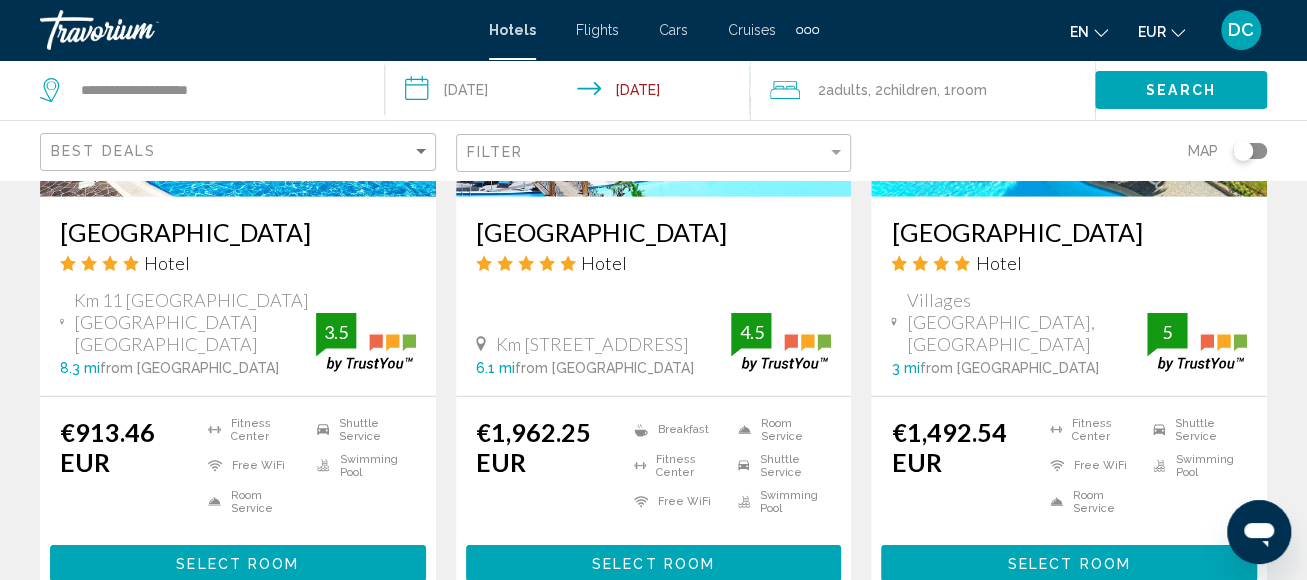 click on "Select Room" at bounding box center [1069, 563] 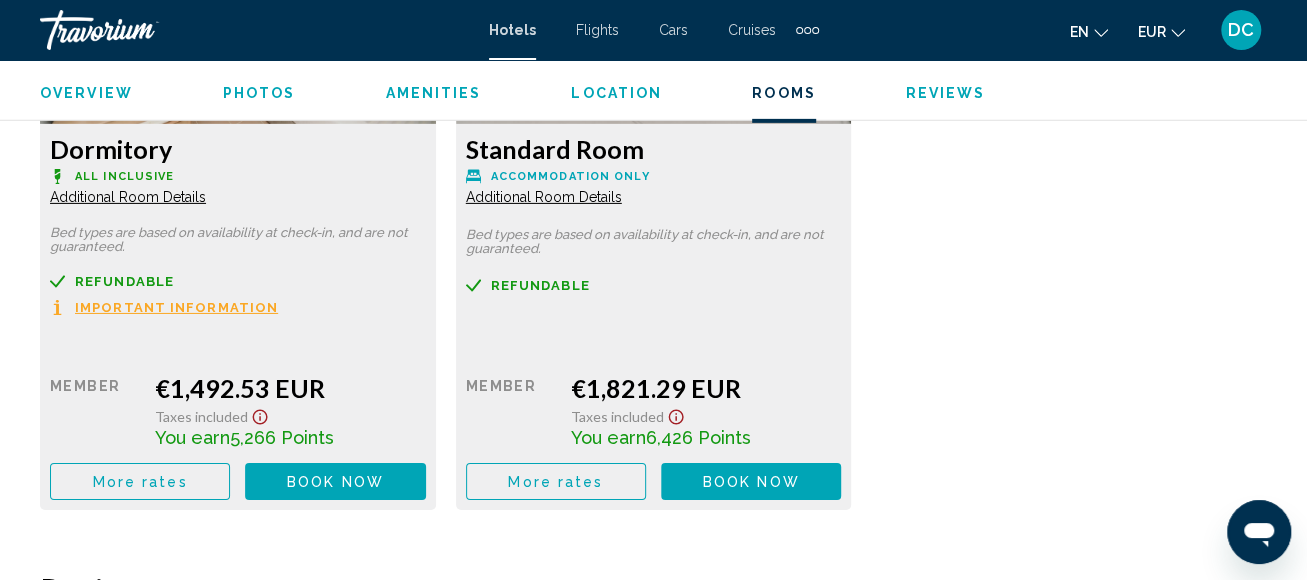 scroll, scrollTop: 3245, scrollLeft: 0, axis: vertical 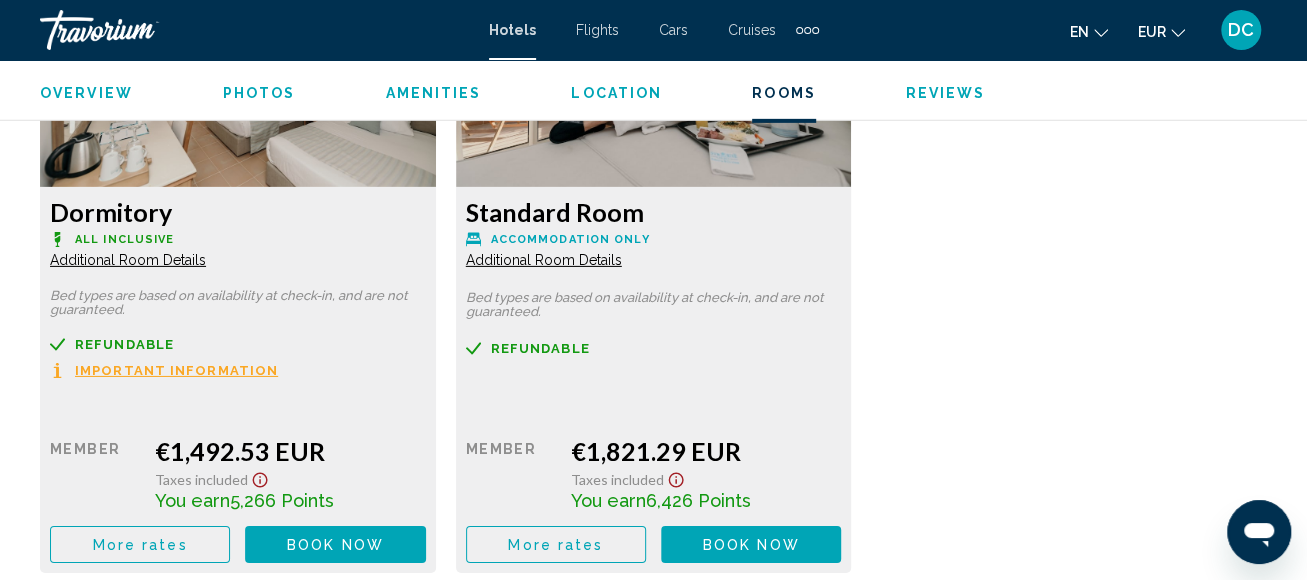 click on "Additional Room Details" at bounding box center (128, 260) 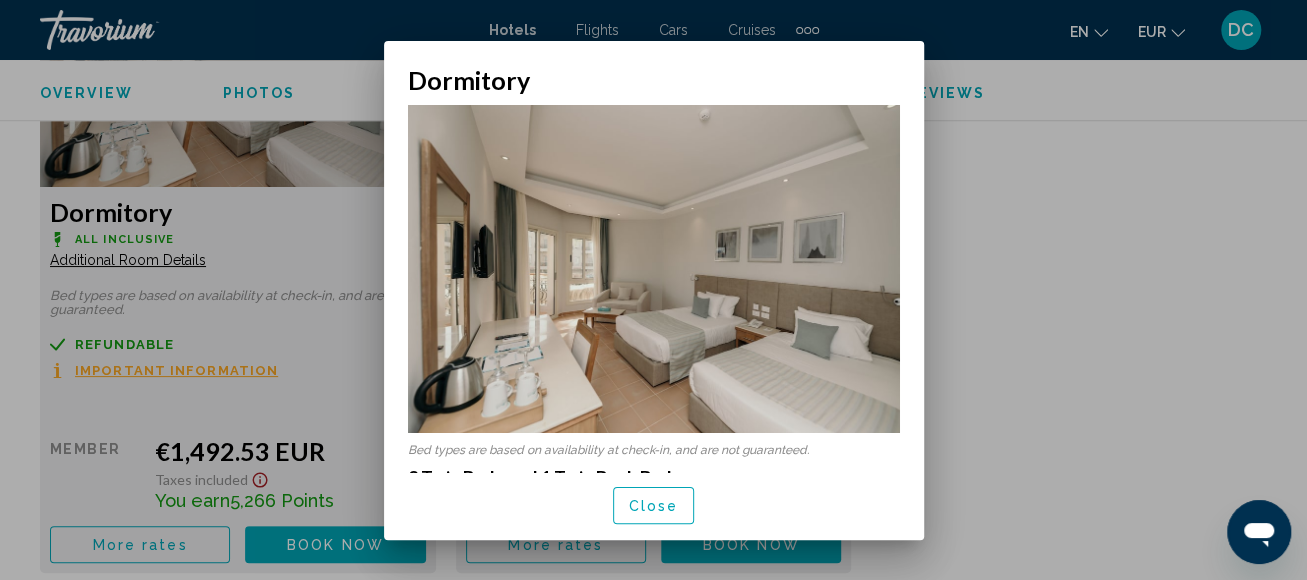 scroll, scrollTop: 0, scrollLeft: 0, axis: both 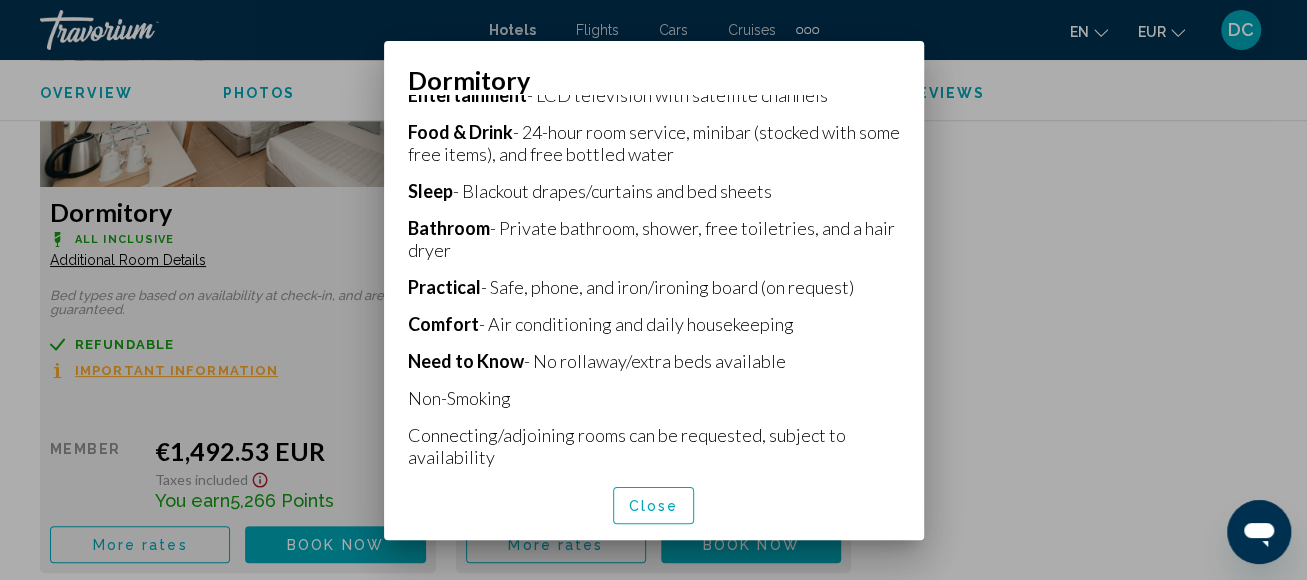 click at bounding box center (653, 290) 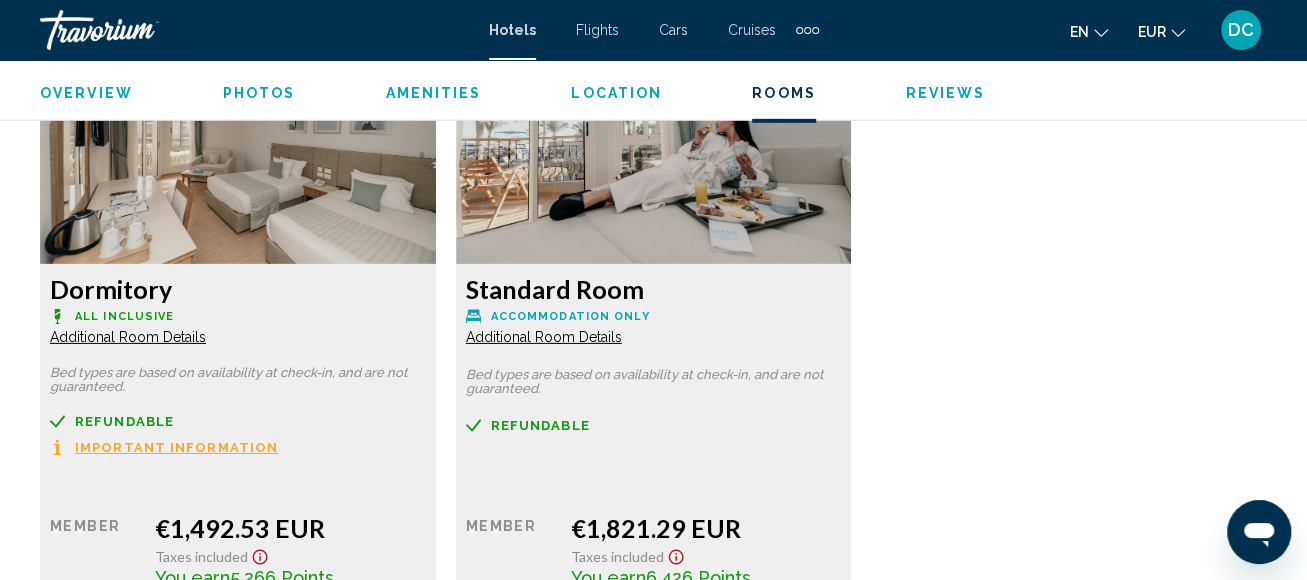 scroll, scrollTop: 3045, scrollLeft: 0, axis: vertical 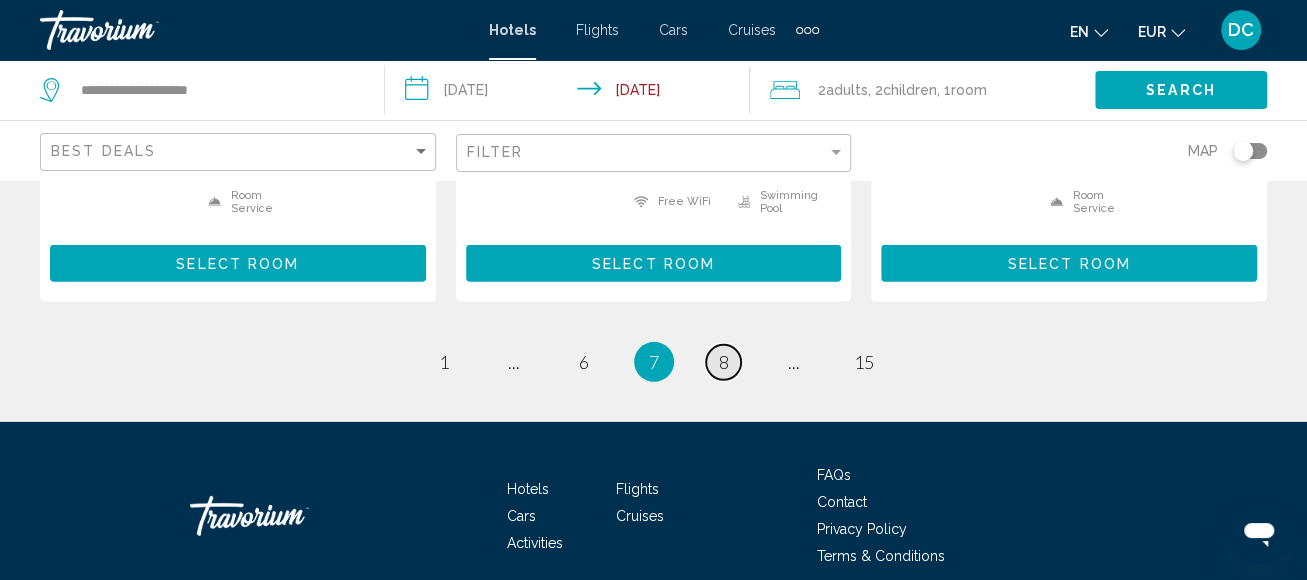 click on "page  8" at bounding box center (723, 362) 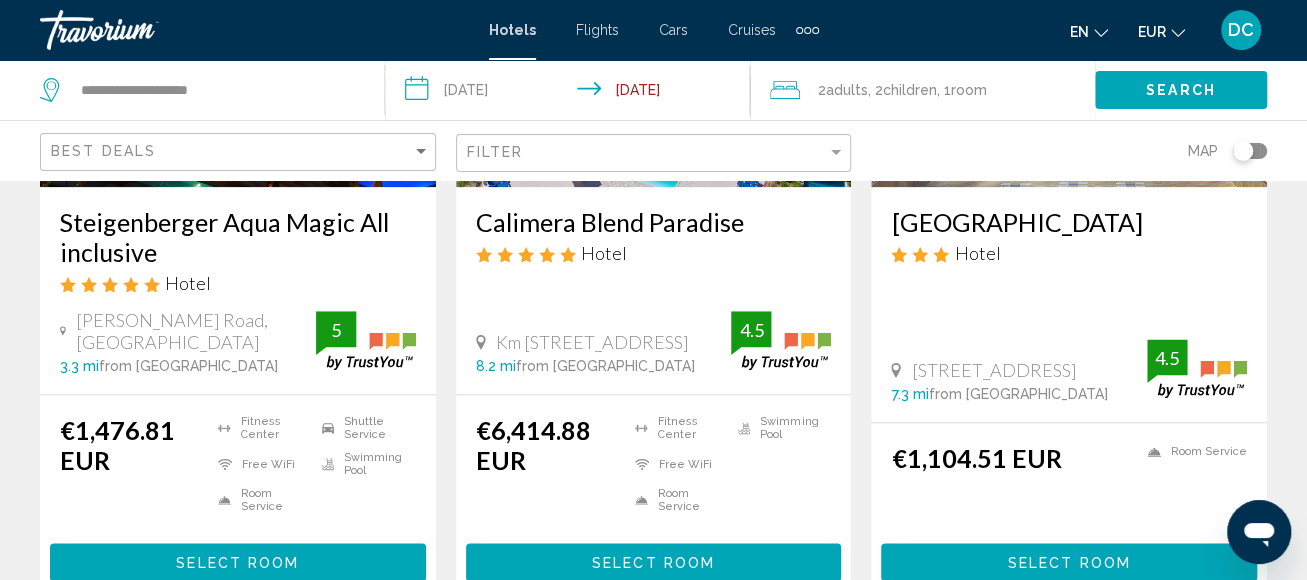 scroll, scrollTop: 1200, scrollLeft: 0, axis: vertical 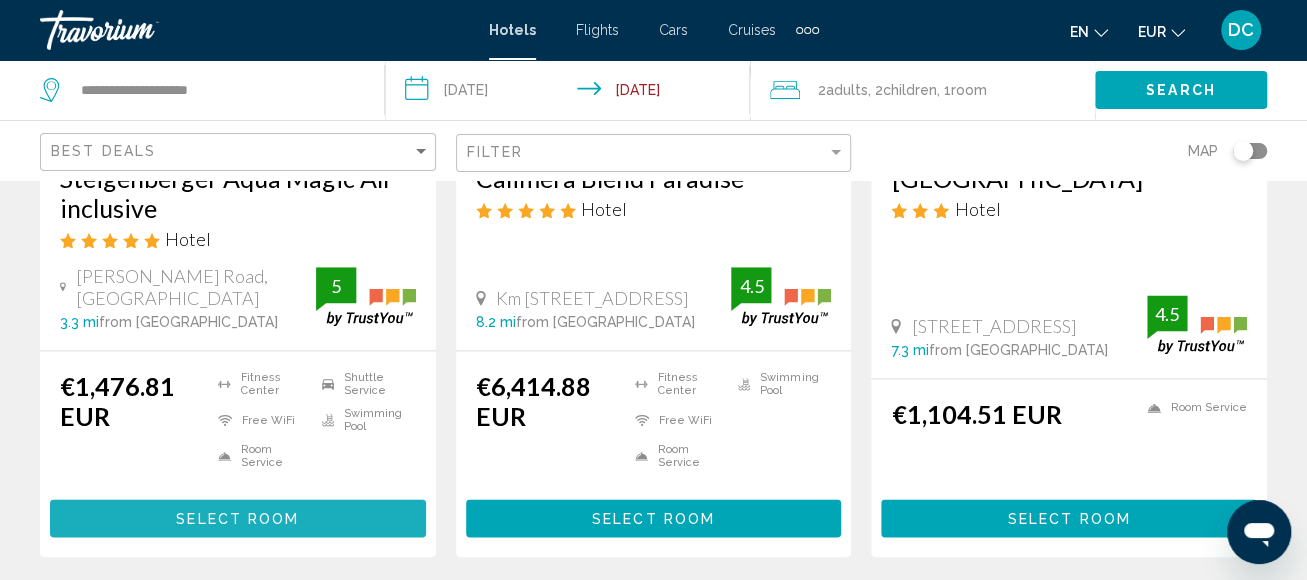 click on "Select Room" at bounding box center [237, 519] 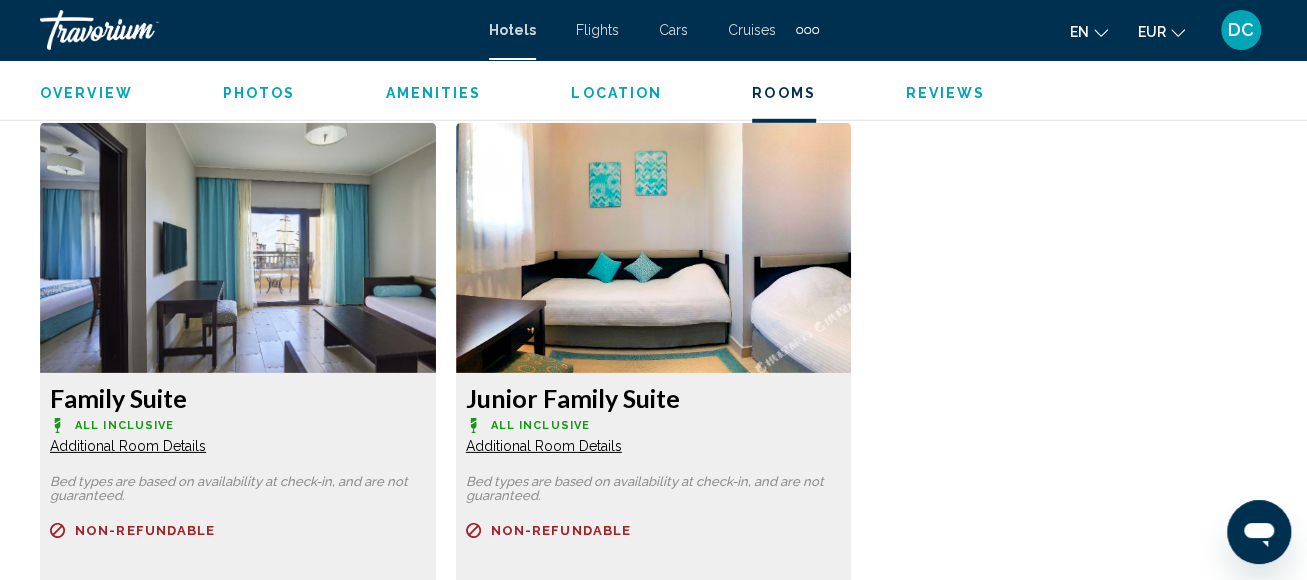 scroll, scrollTop: 3044, scrollLeft: 0, axis: vertical 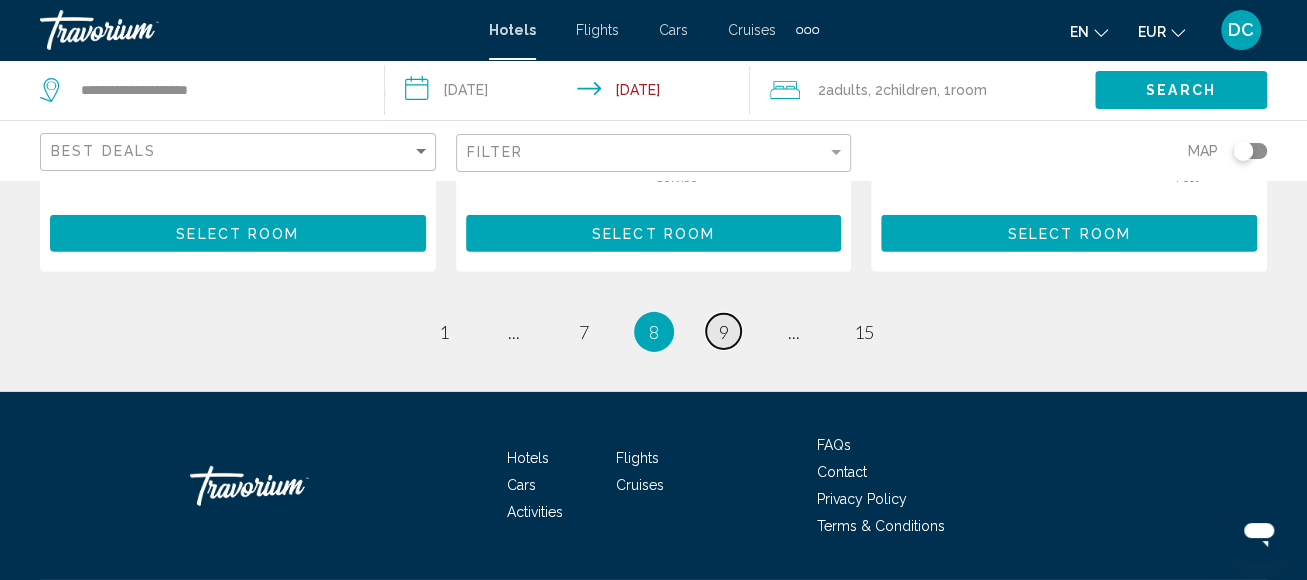 click on "9" at bounding box center (724, 332) 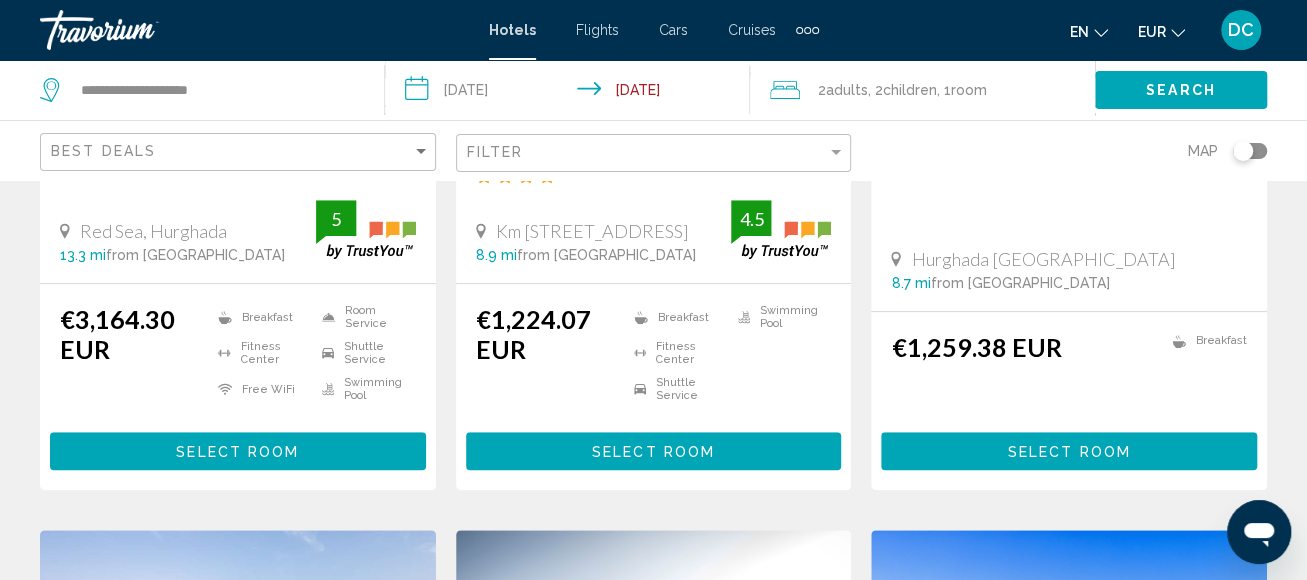 scroll, scrollTop: 500, scrollLeft: 0, axis: vertical 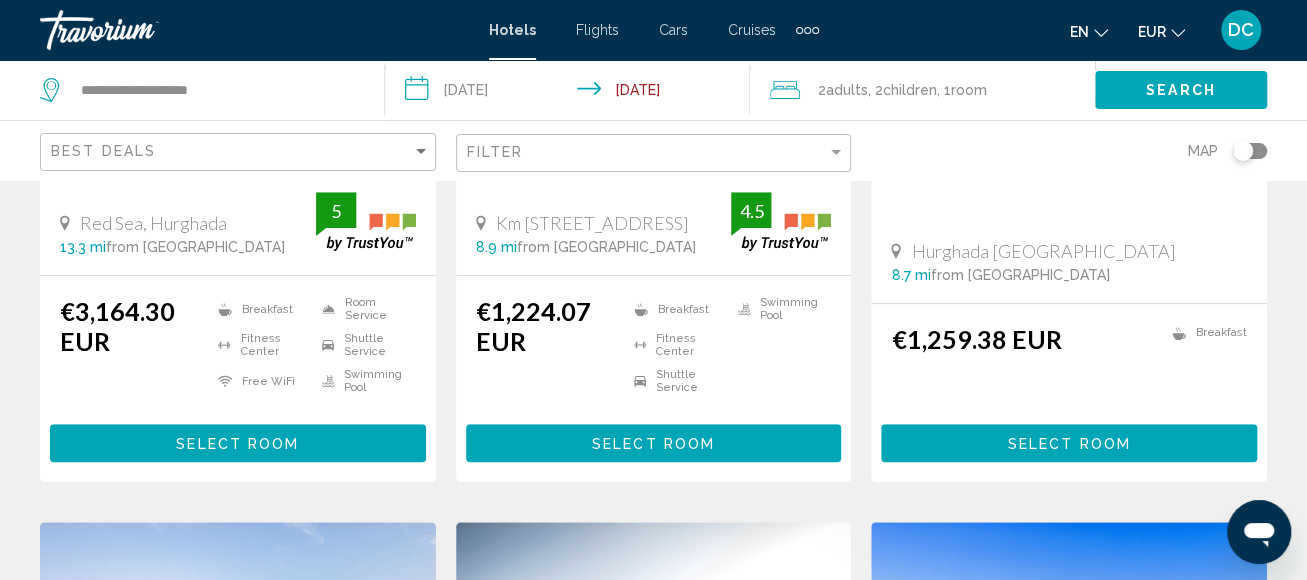 click on "Select Room" at bounding box center (1069, 442) 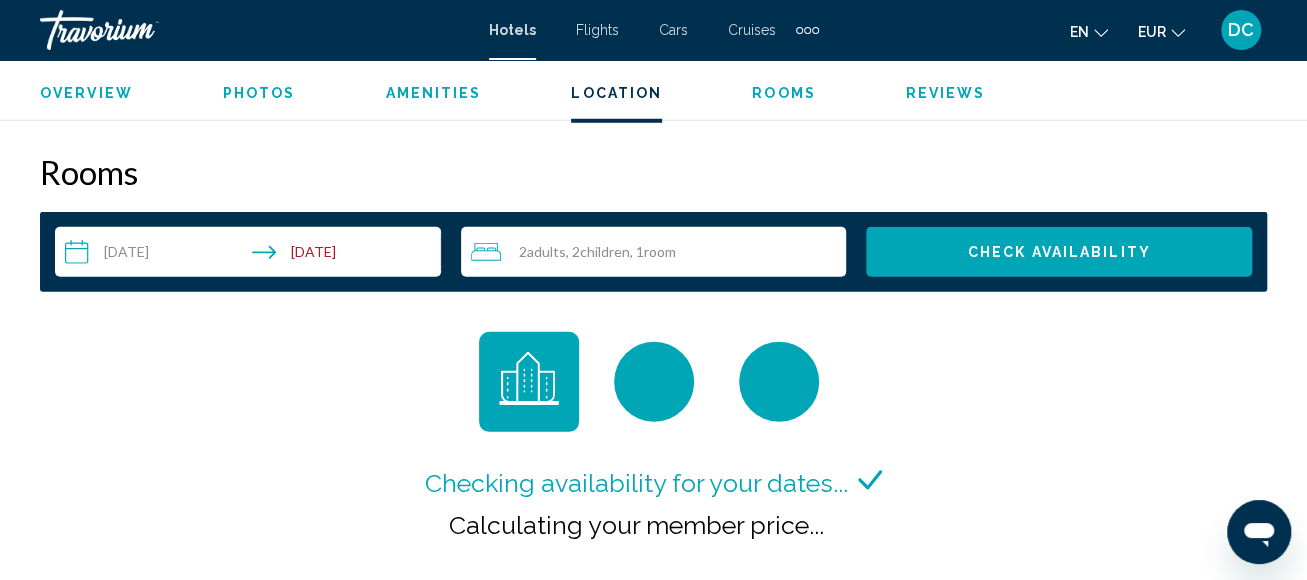 scroll, scrollTop: 2945, scrollLeft: 0, axis: vertical 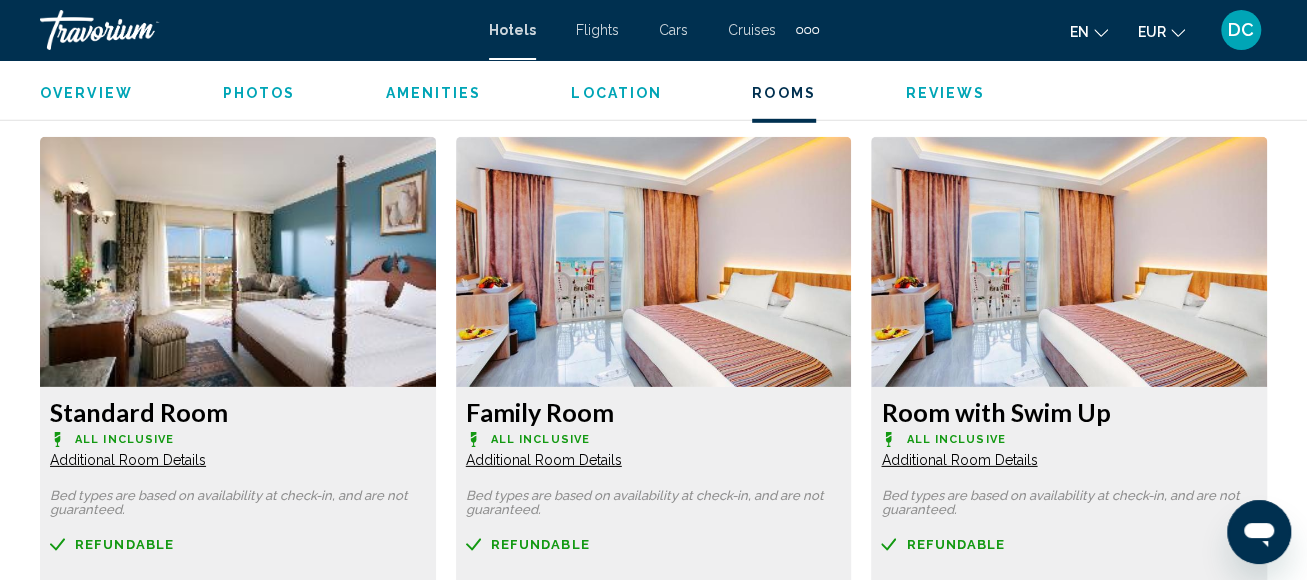 click on "Family Room
All Inclusive Additional Room Details" at bounding box center (238, 433) 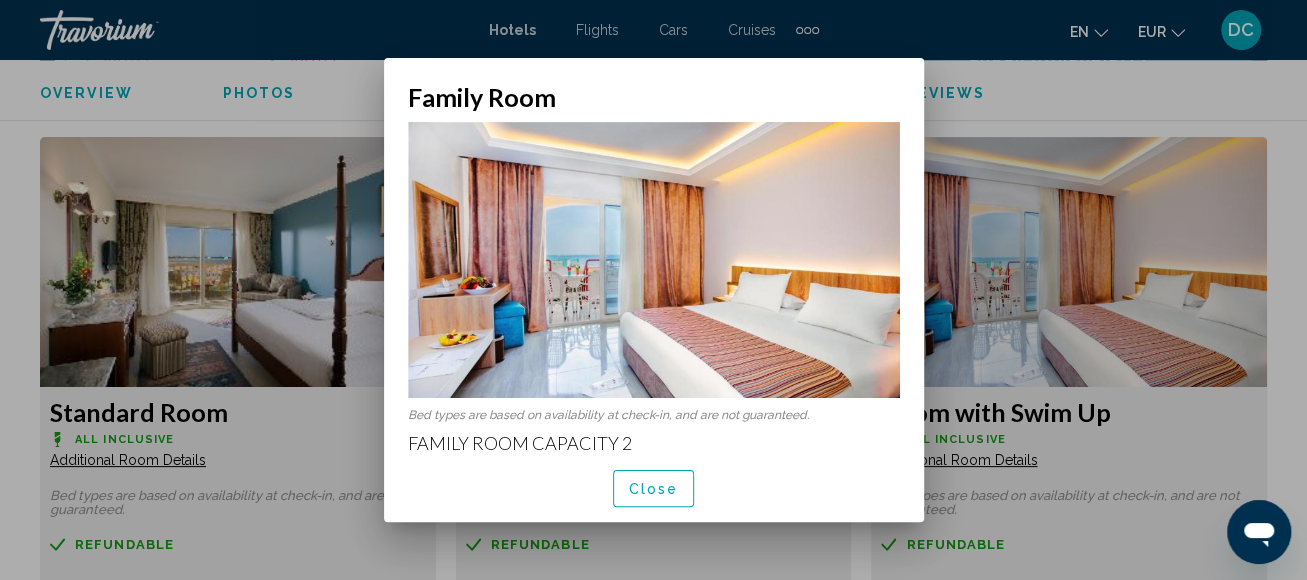 click at bounding box center (653, 290) 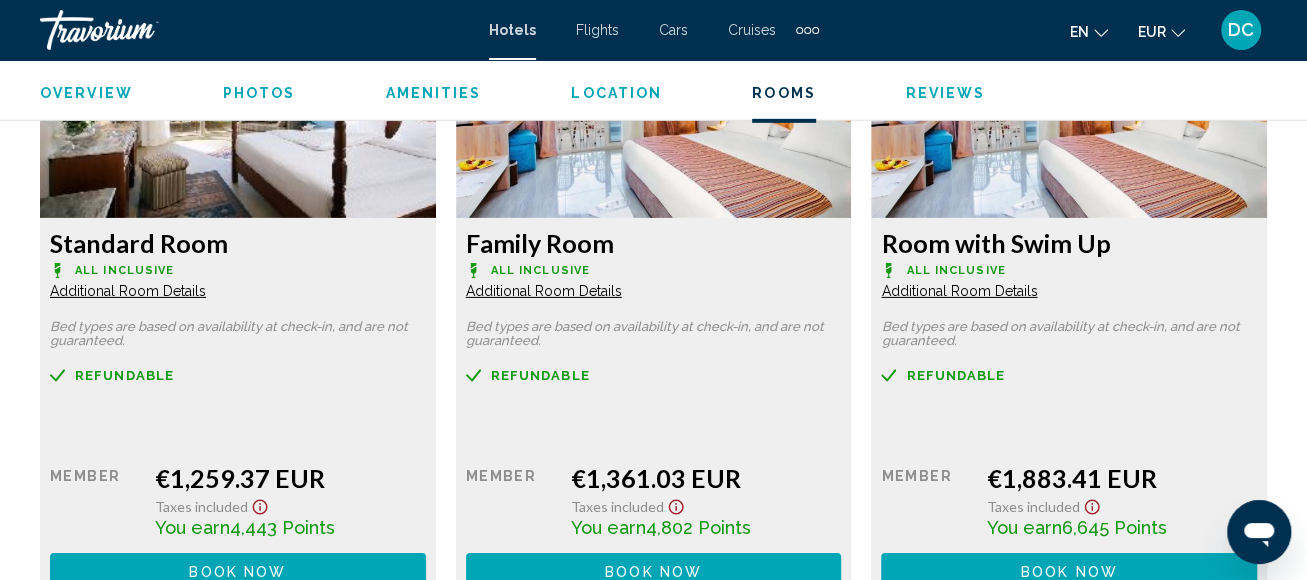 scroll, scrollTop: 3245, scrollLeft: 0, axis: vertical 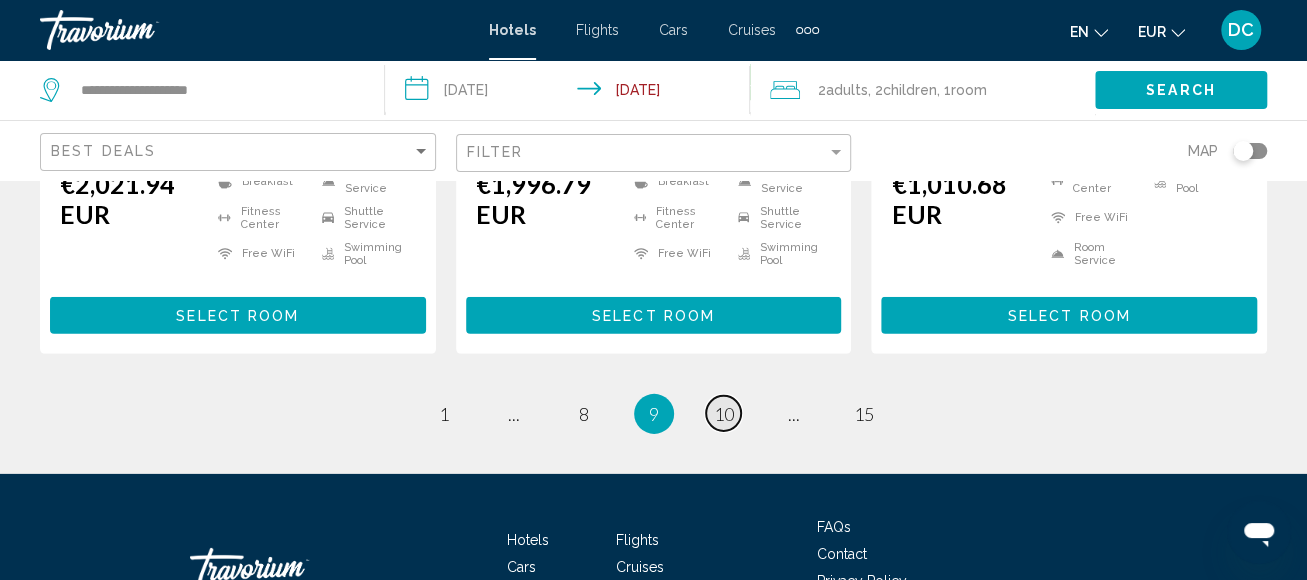 click on "10" at bounding box center [724, 414] 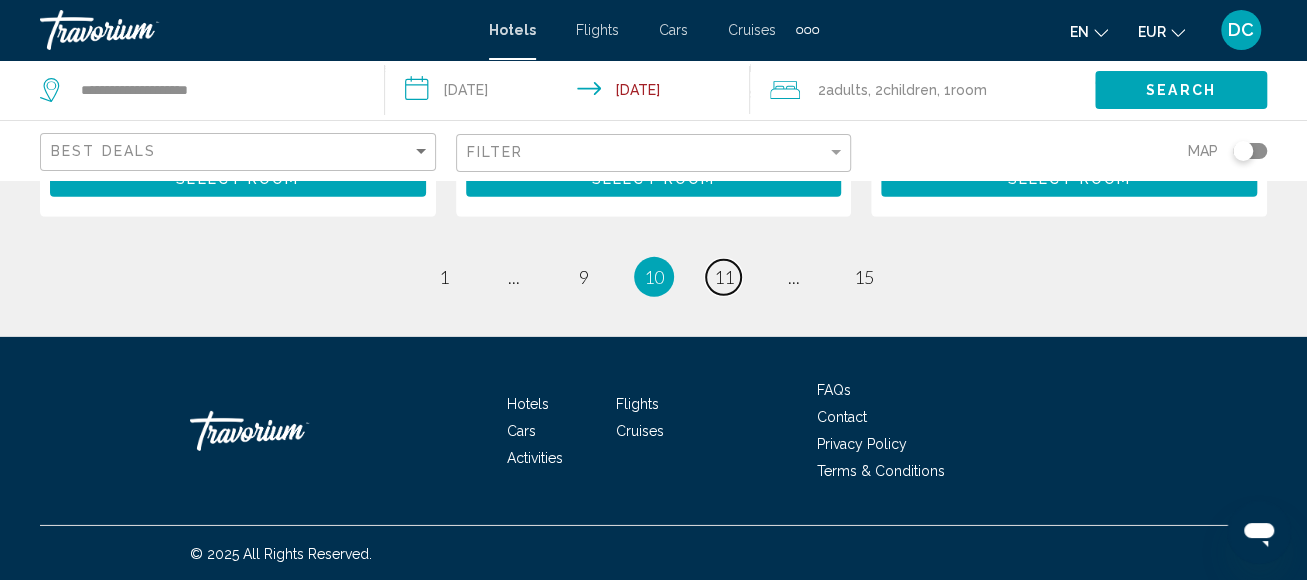 scroll, scrollTop: 3102, scrollLeft: 0, axis: vertical 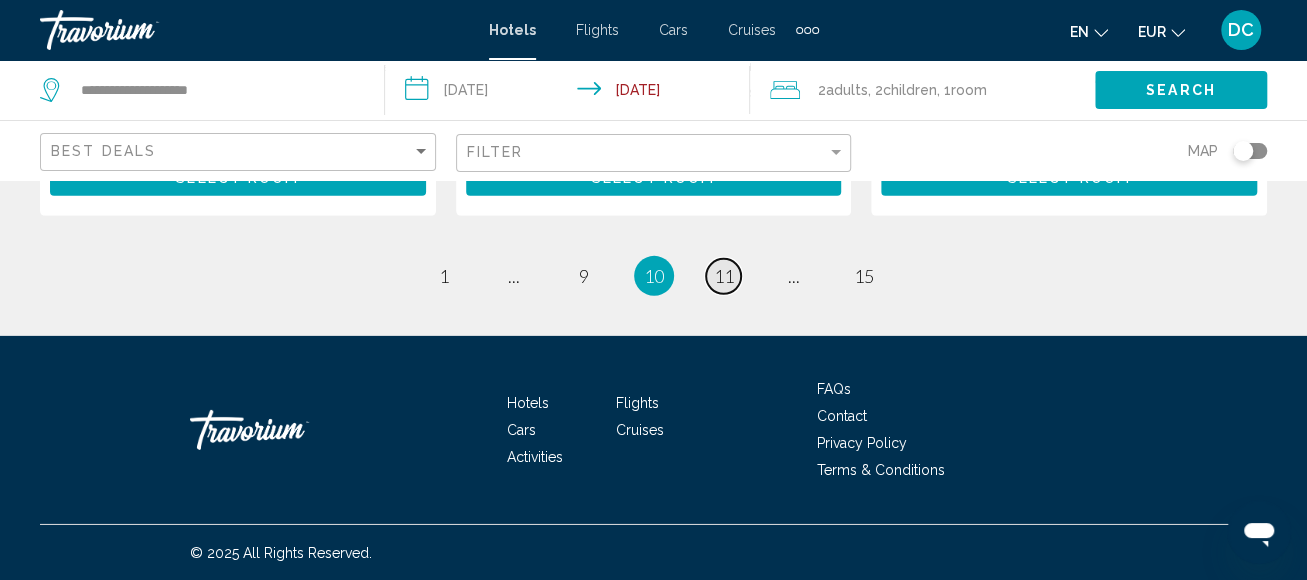 click on "page  11" at bounding box center (723, 276) 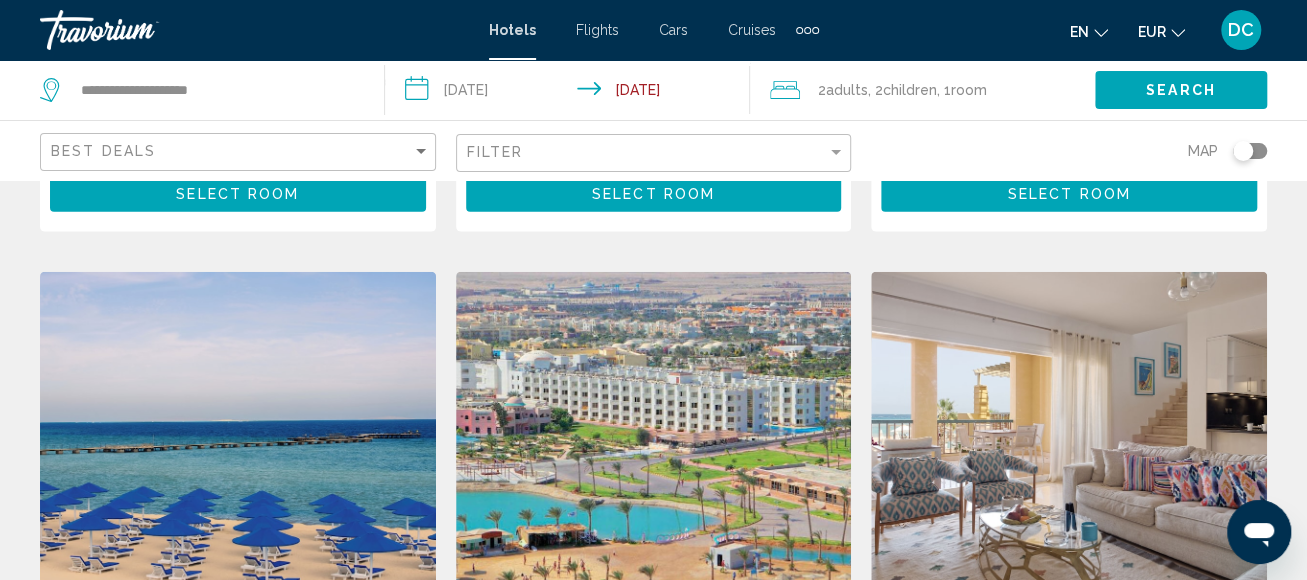 scroll, scrollTop: 2400, scrollLeft: 0, axis: vertical 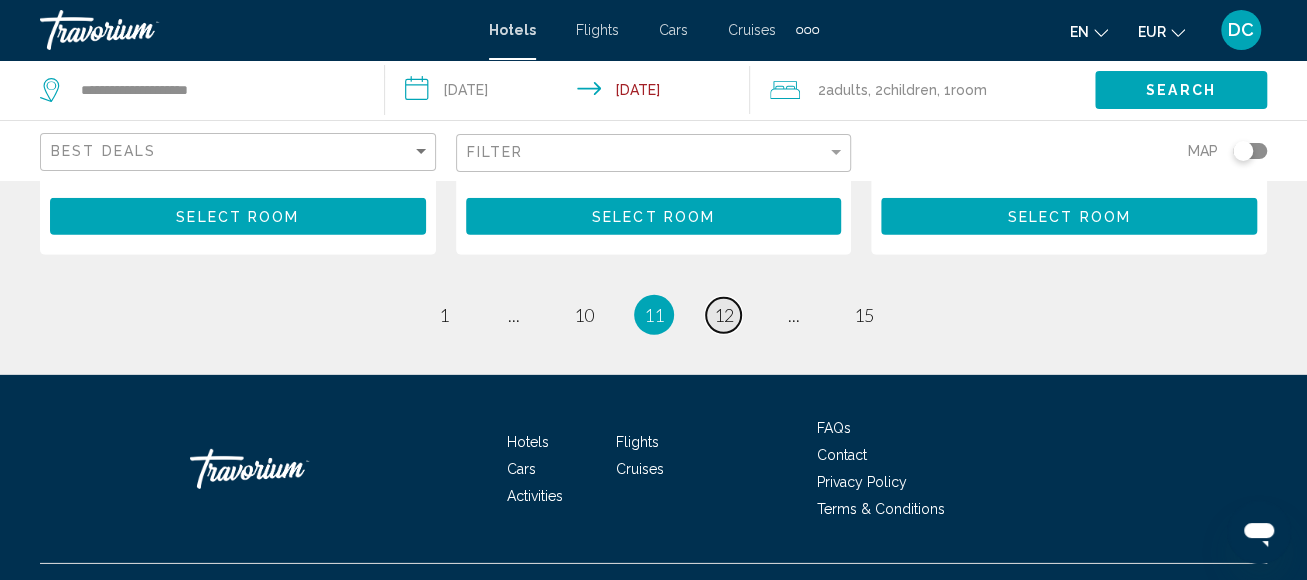 click on "12" at bounding box center [724, 315] 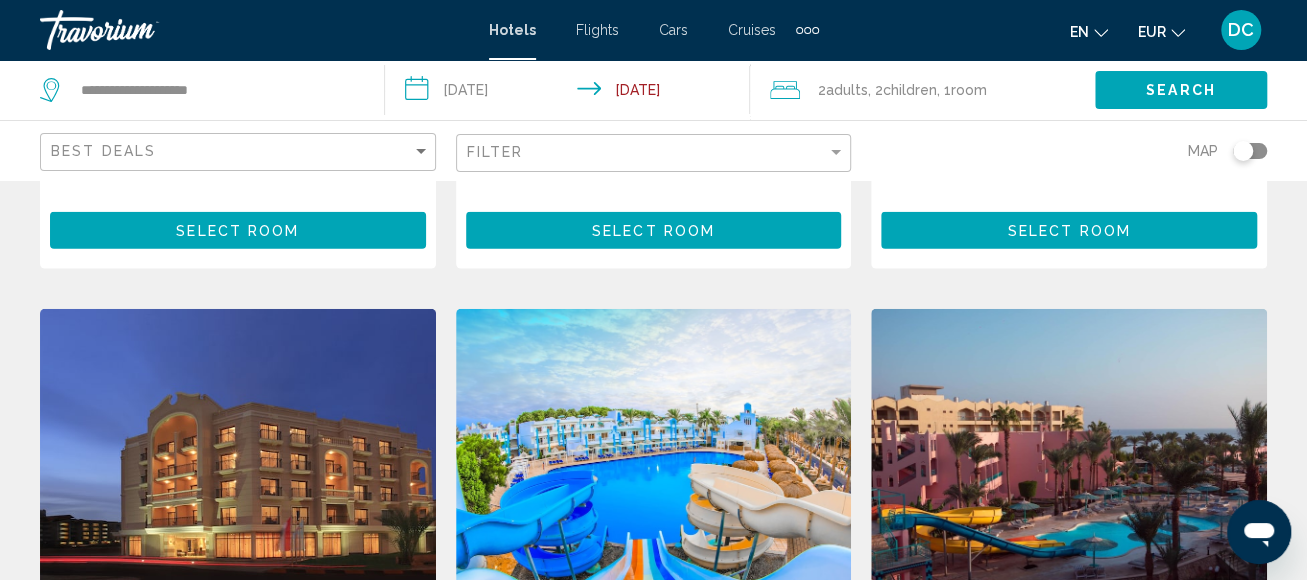 scroll, scrollTop: 2400, scrollLeft: 0, axis: vertical 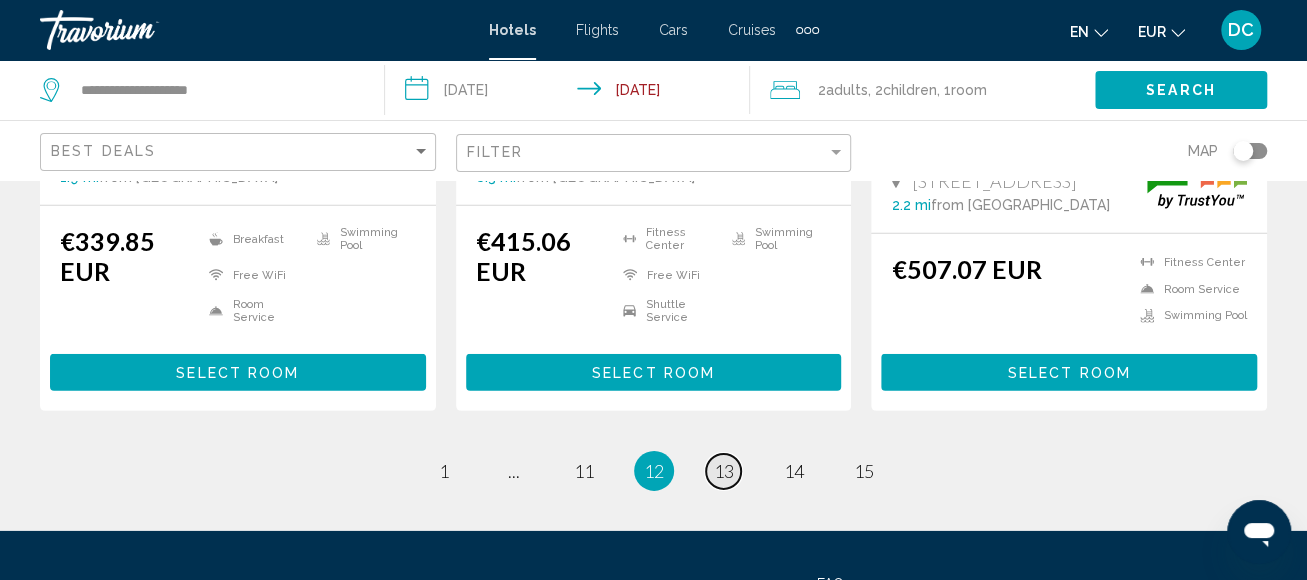 click on "page  13" at bounding box center [723, 471] 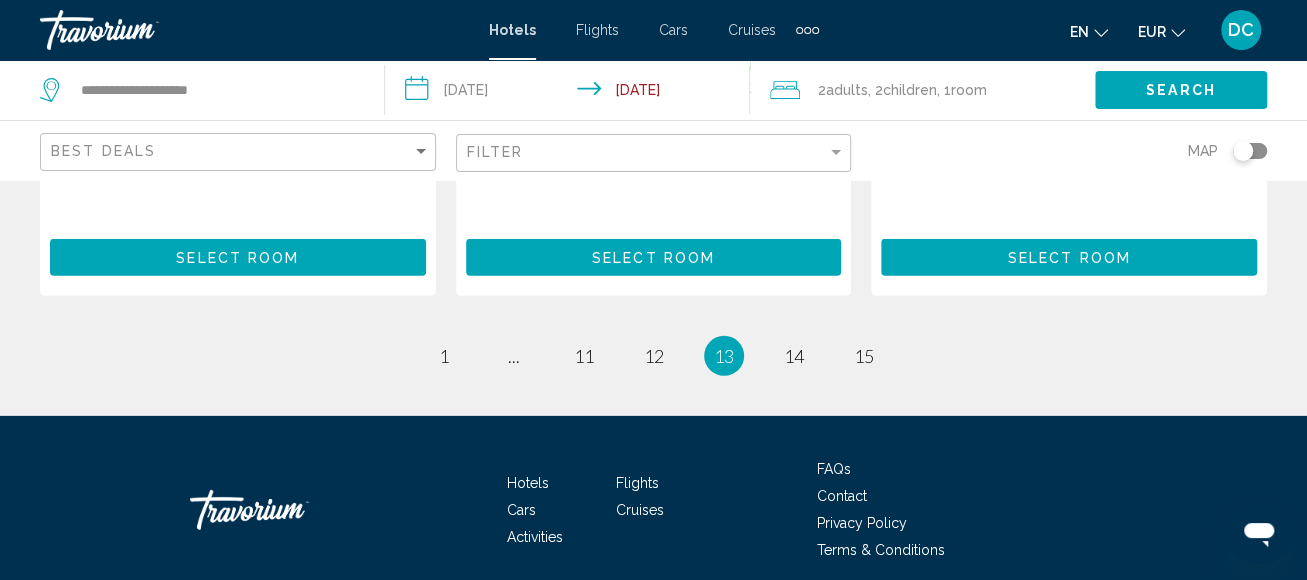 scroll, scrollTop: 2996, scrollLeft: 0, axis: vertical 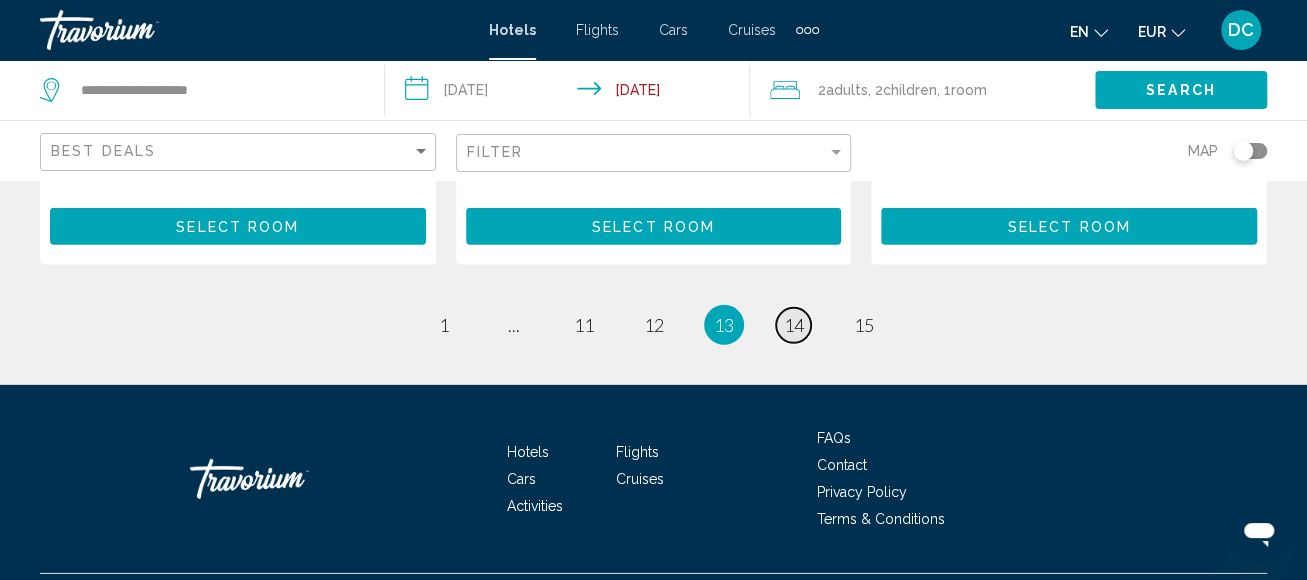 click on "14" at bounding box center [794, 325] 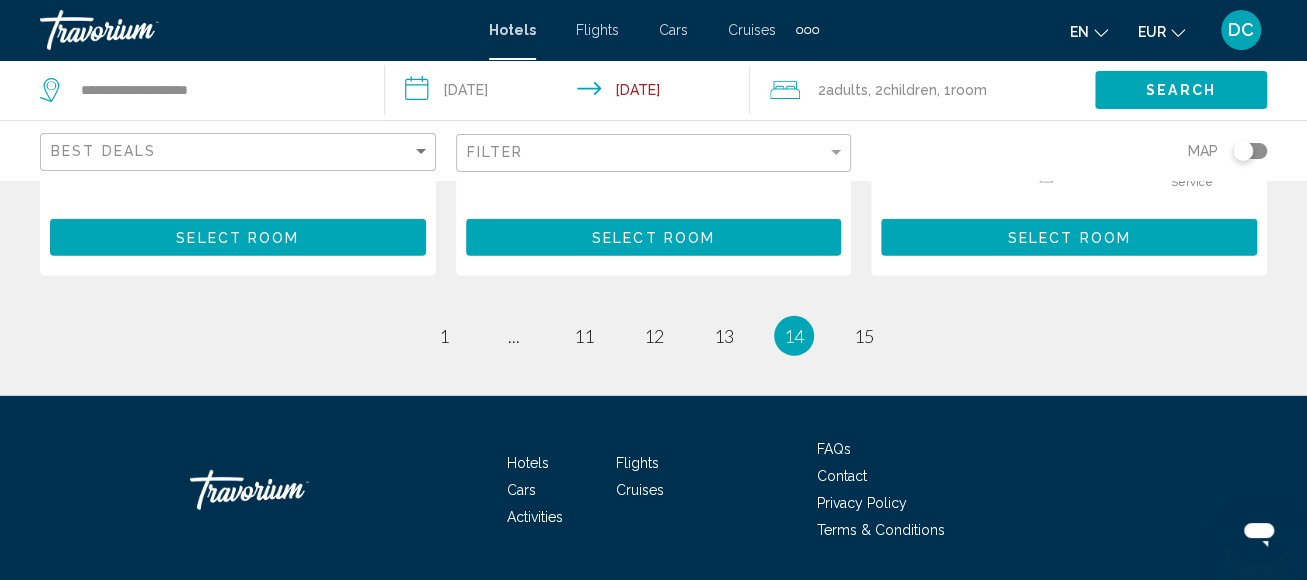 scroll, scrollTop: 2980, scrollLeft: 0, axis: vertical 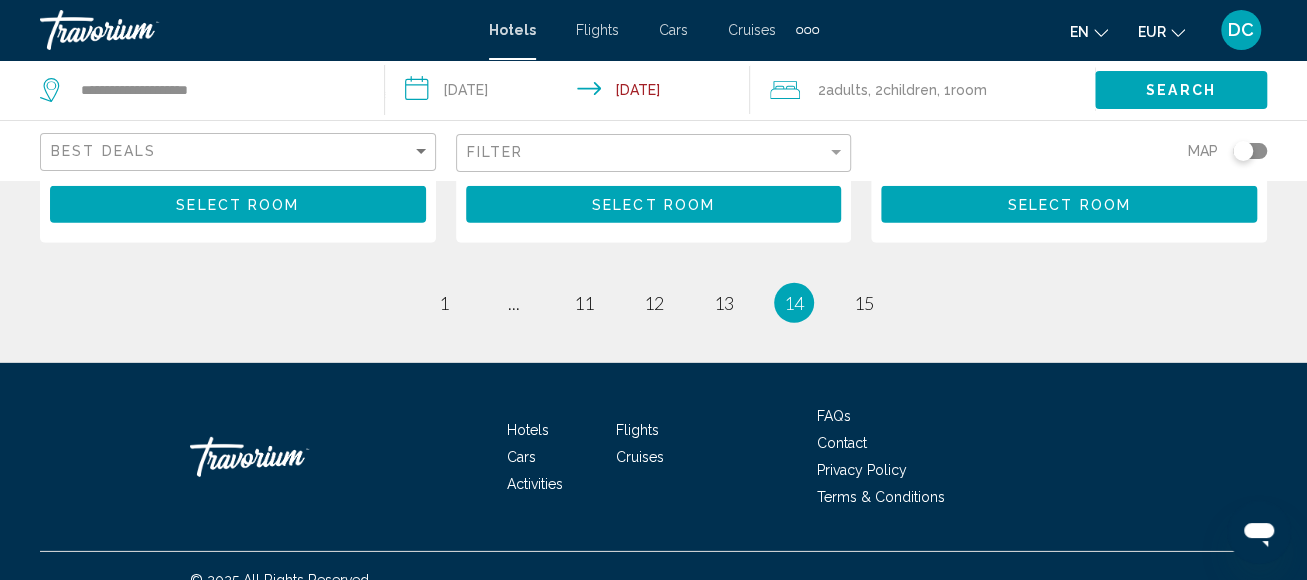 click on "You're on page  14" at bounding box center [794, 303] 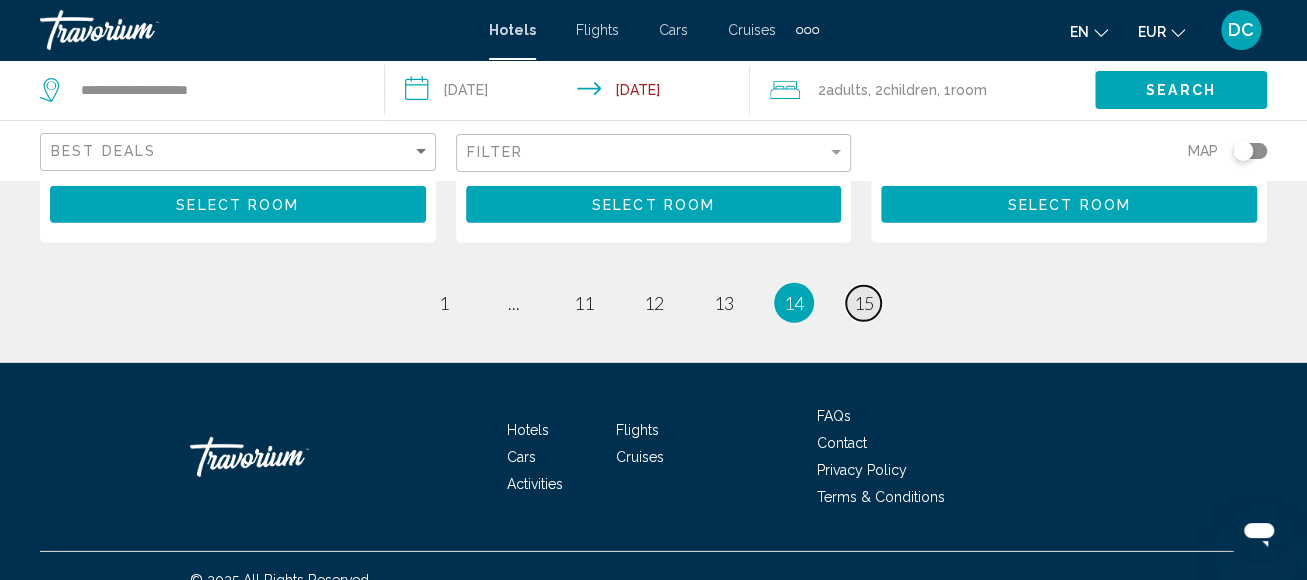 click on "15" at bounding box center (864, 303) 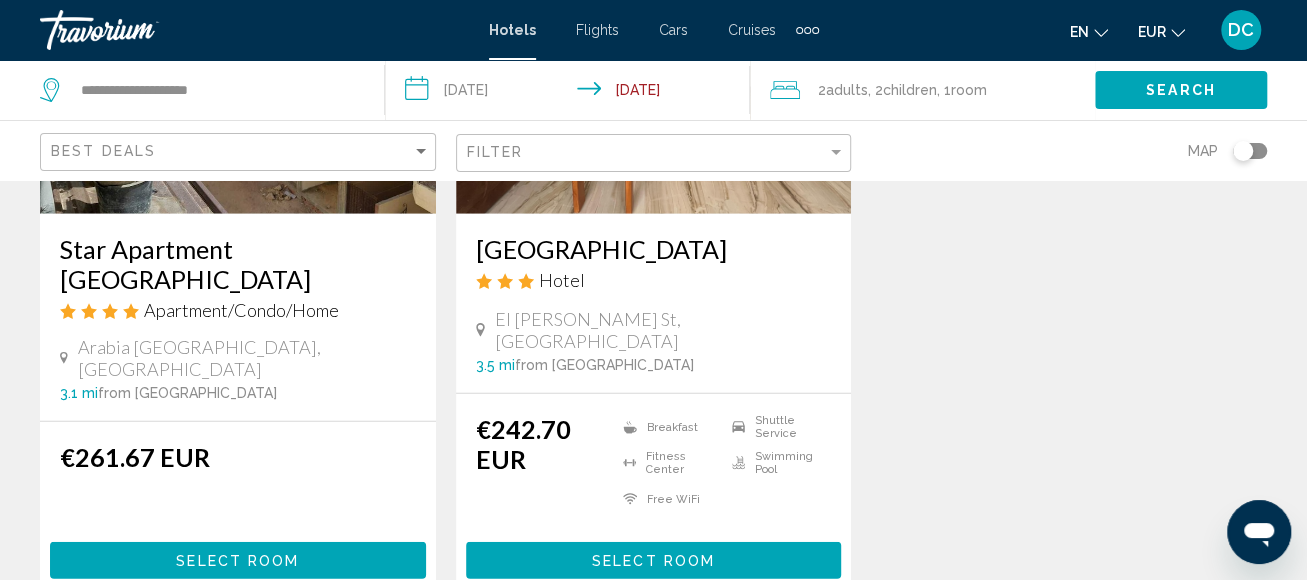 scroll, scrollTop: 2700, scrollLeft: 0, axis: vertical 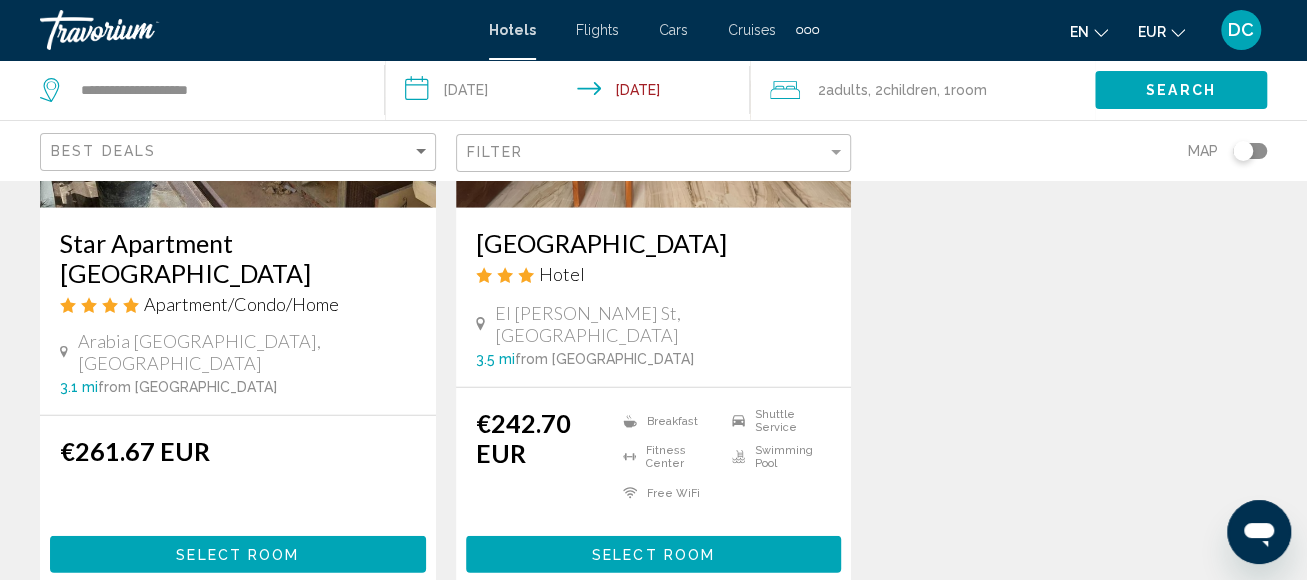 click on "1" at bounding box center (444, 653) 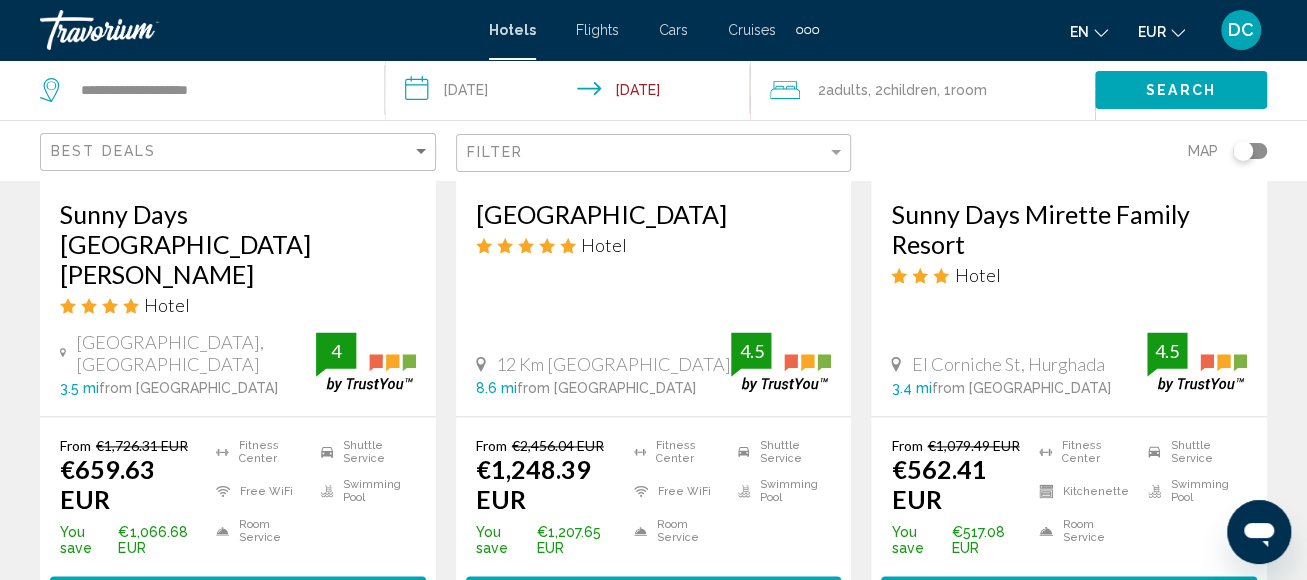 scroll, scrollTop: 1200, scrollLeft: 0, axis: vertical 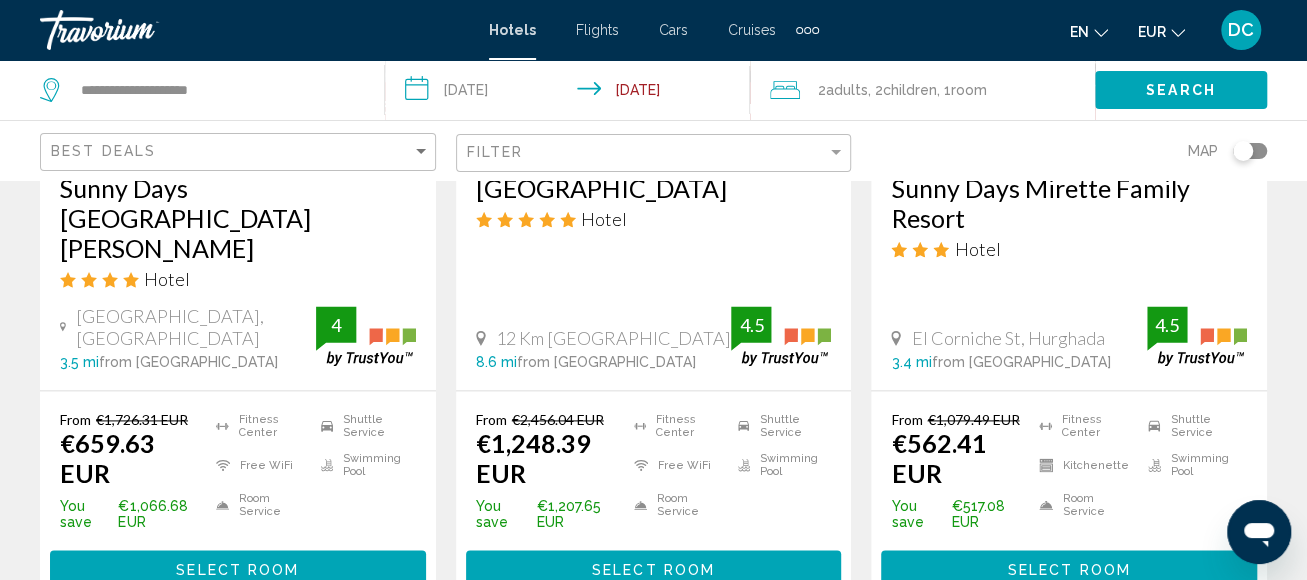 click on "Select Room" at bounding box center [238, 568] 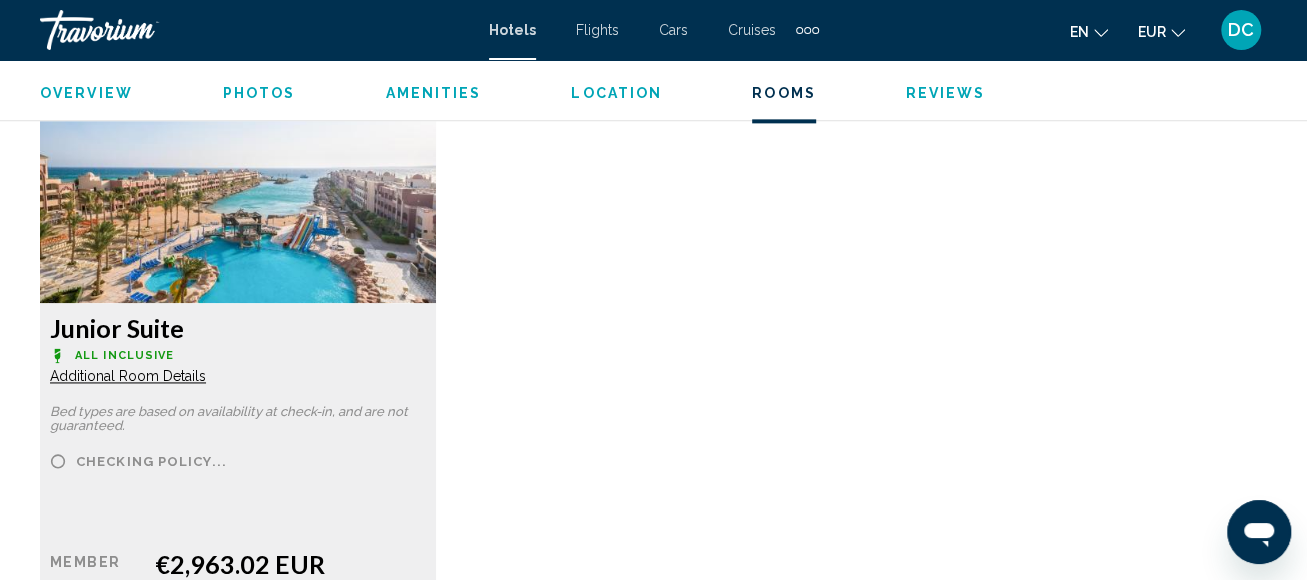 scroll, scrollTop: 5250, scrollLeft: 0, axis: vertical 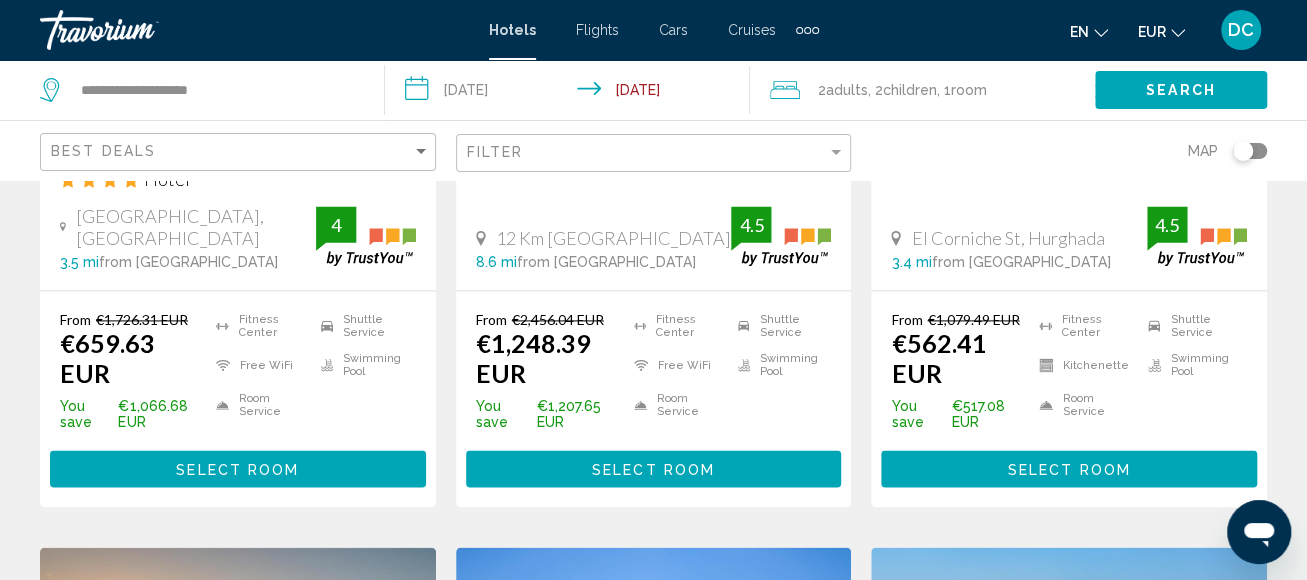 click on "Select Room" at bounding box center (654, 468) 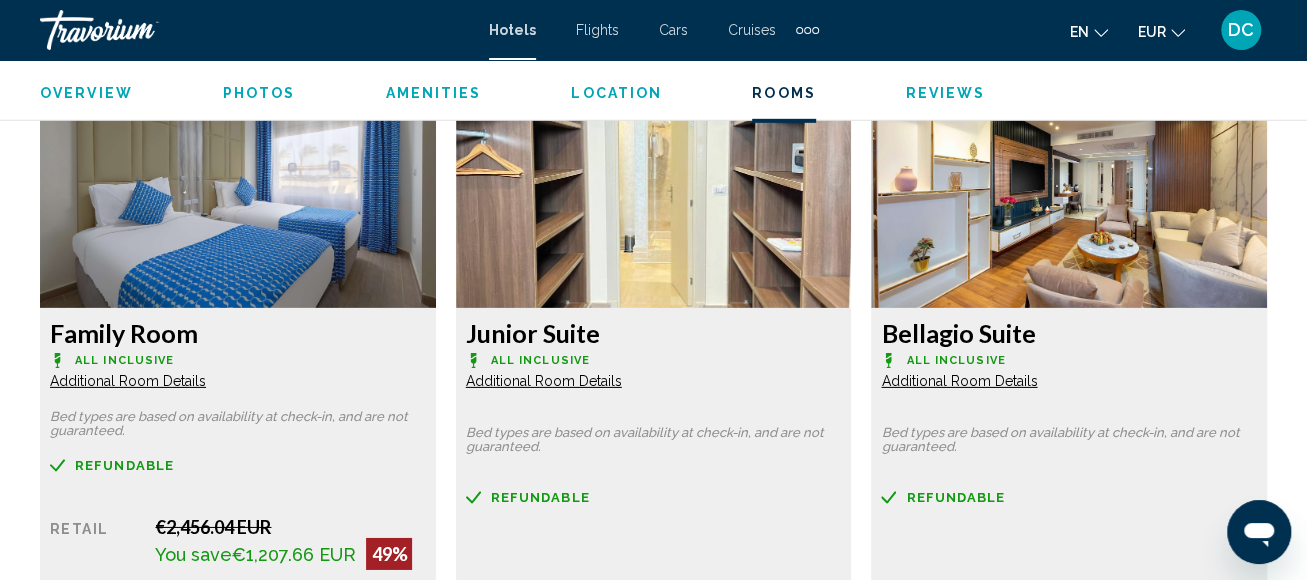 scroll, scrollTop: 3244, scrollLeft: 0, axis: vertical 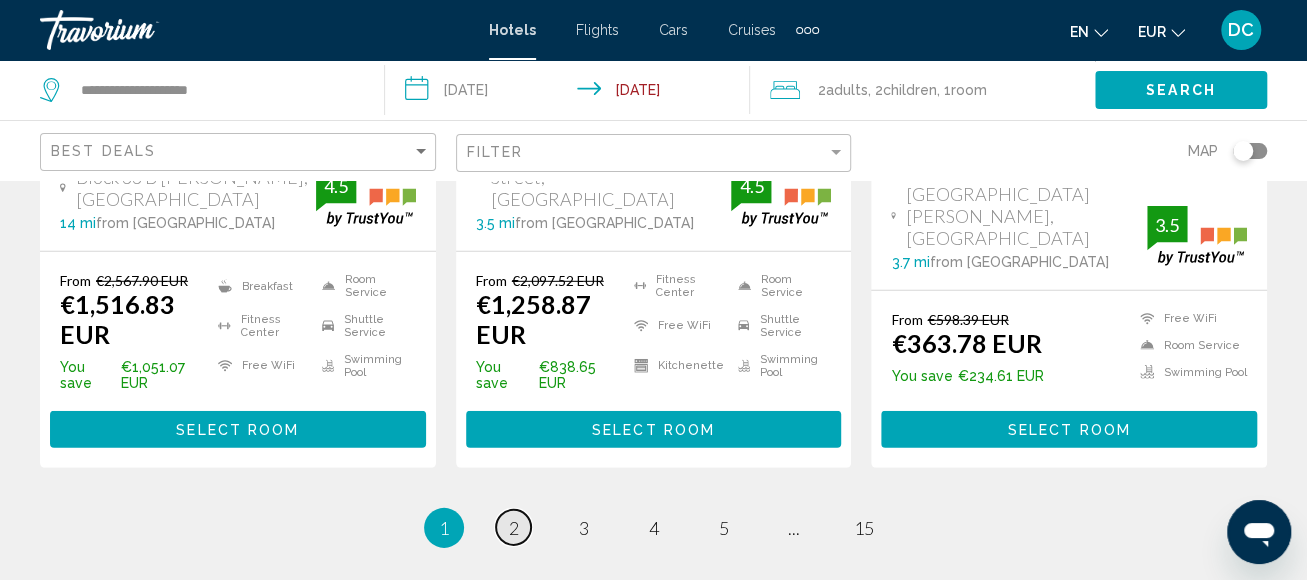 click on "2" at bounding box center (514, 528) 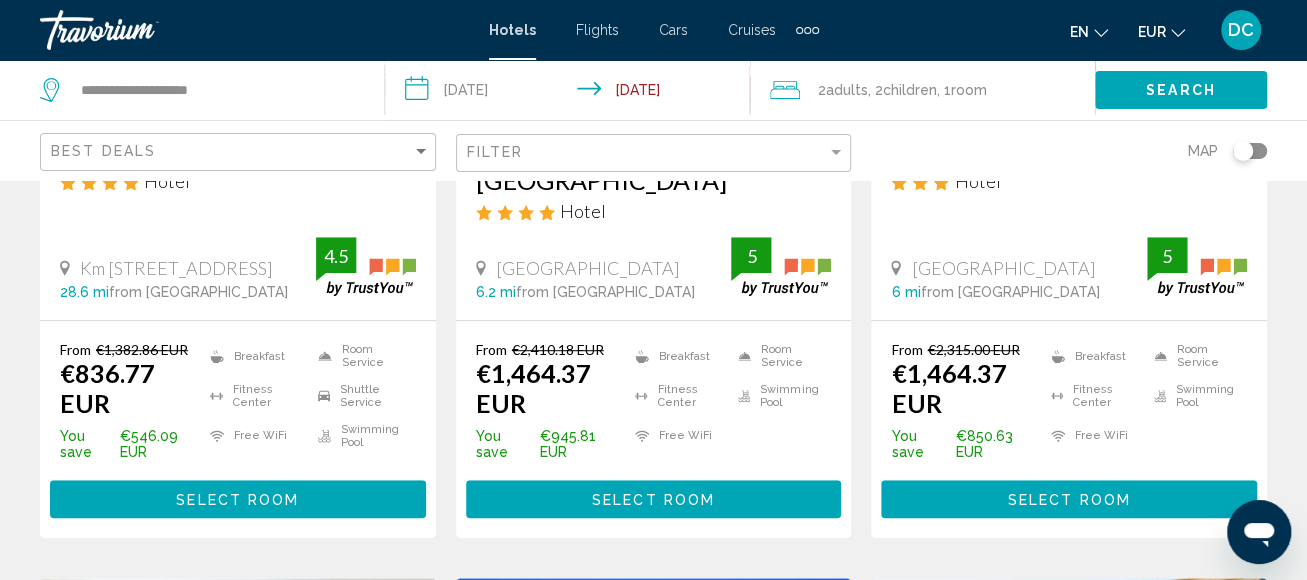 scroll, scrollTop: 500, scrollLeft: 0, axis: vertical 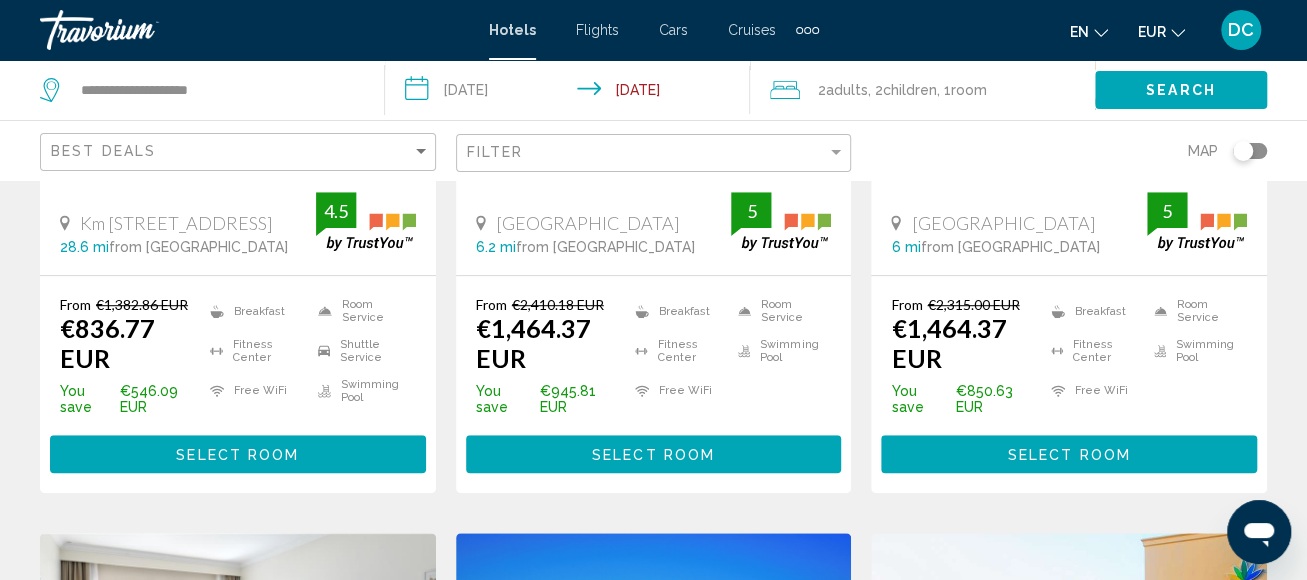 click on "Select Room" at bounding box center (654, 453) 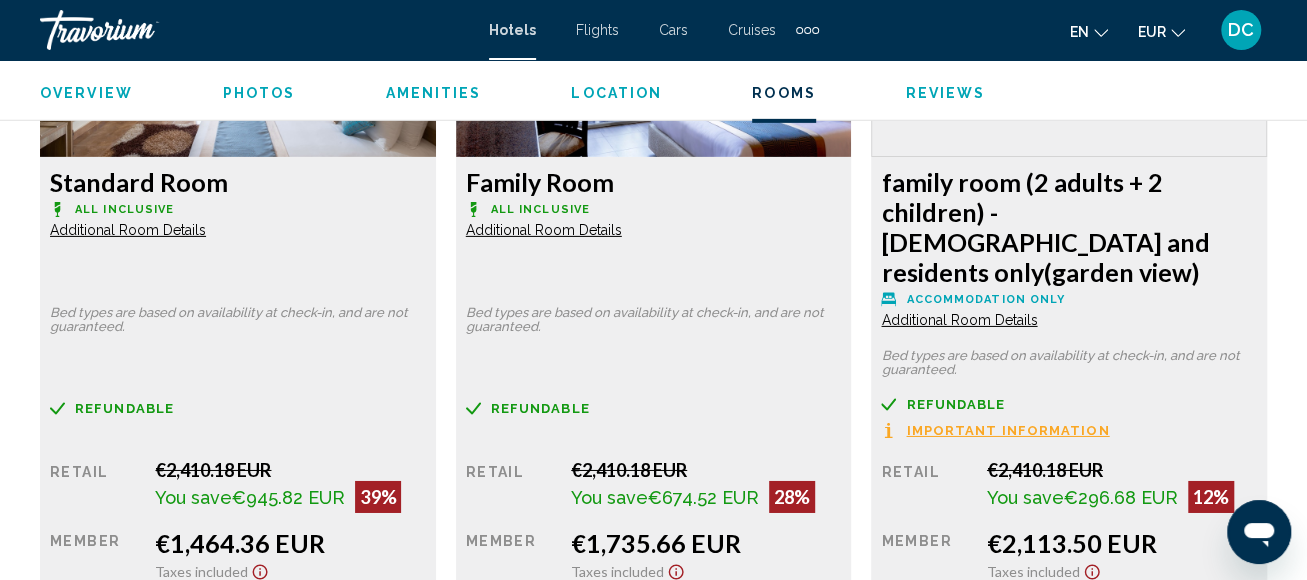 scroll, scrollTop: 3244, scrollLeft: 0, axis: vertical 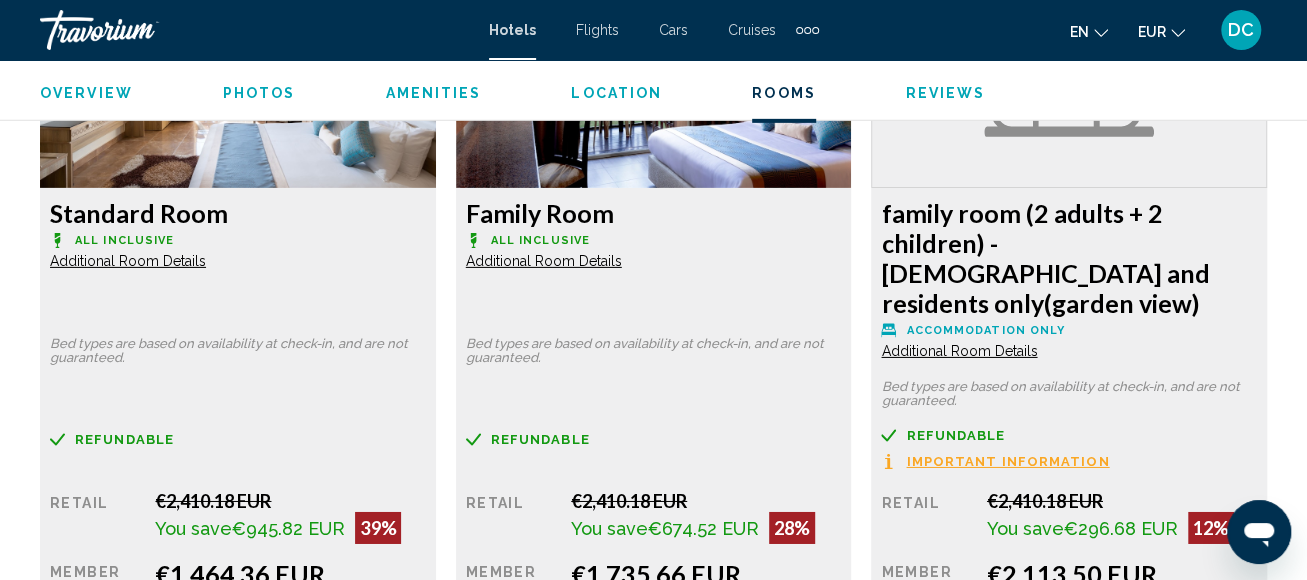click on "Additional Room Details" at bounding box center [128, 261] 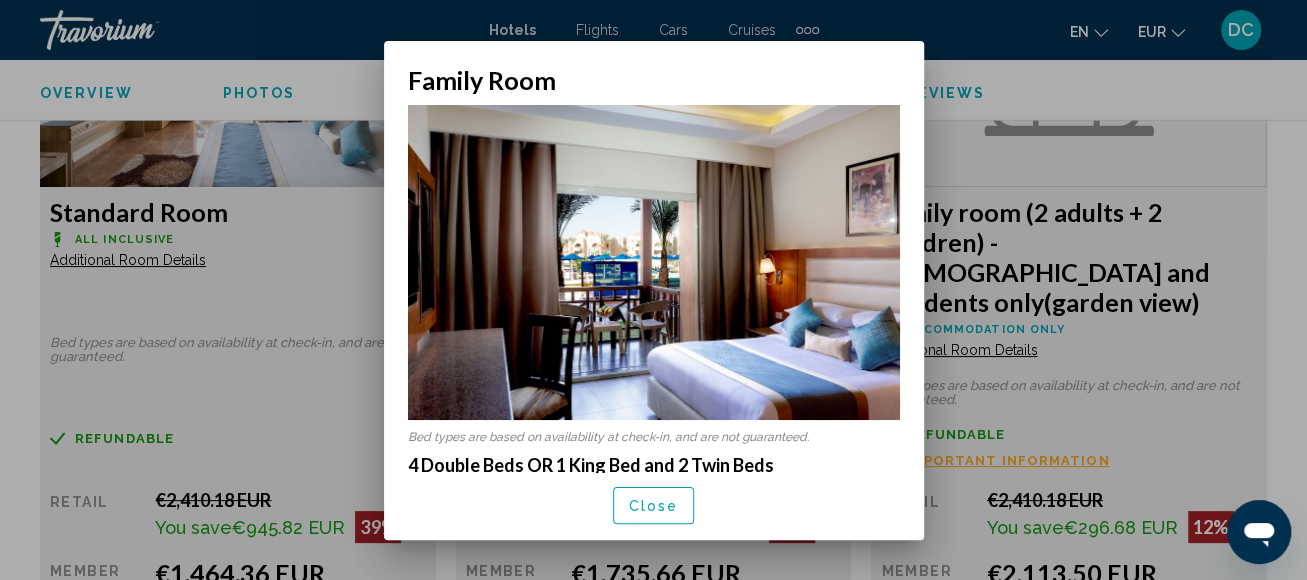 scroll, scrollTop: 0, scrollLeft: 0, axis: both 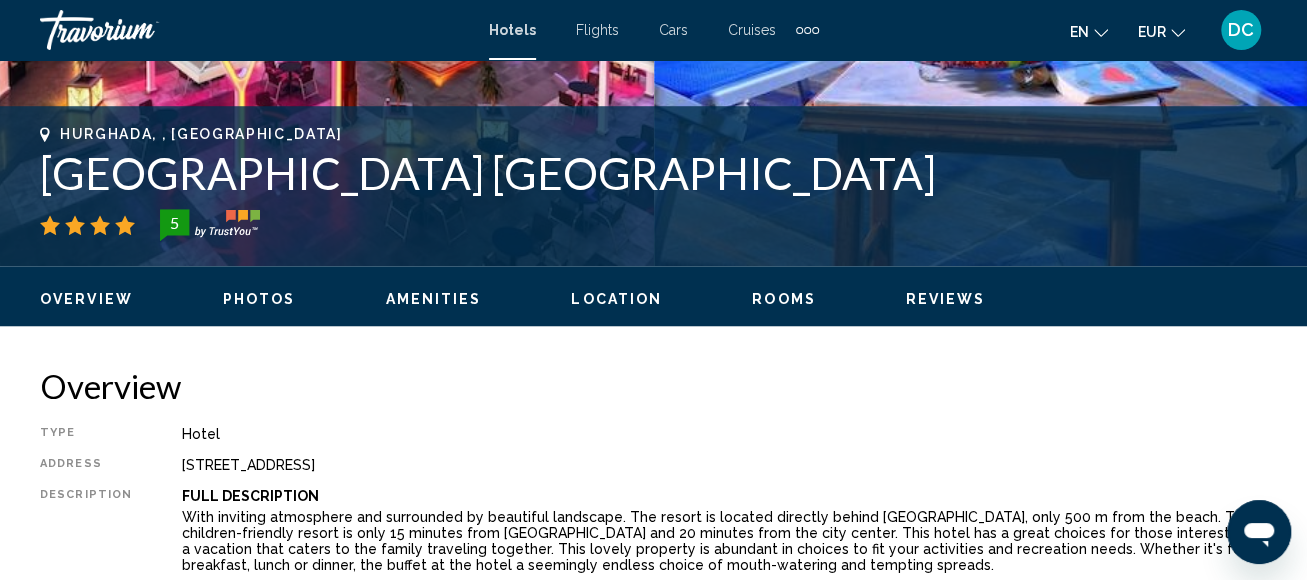 drag, startPoint x: 50, startPoint y: 177, endPoint x: 860, endPoint y: 154, distance: 810.3265 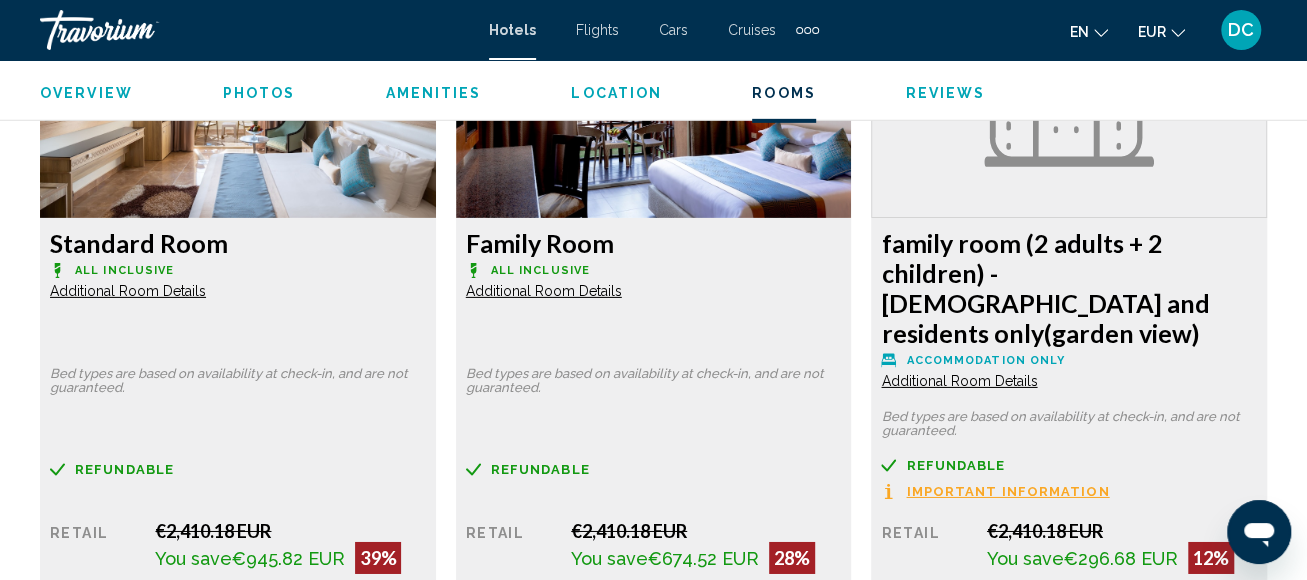 scroll, scrollTop: 3244, scrollLeft: 0, axis: vertical 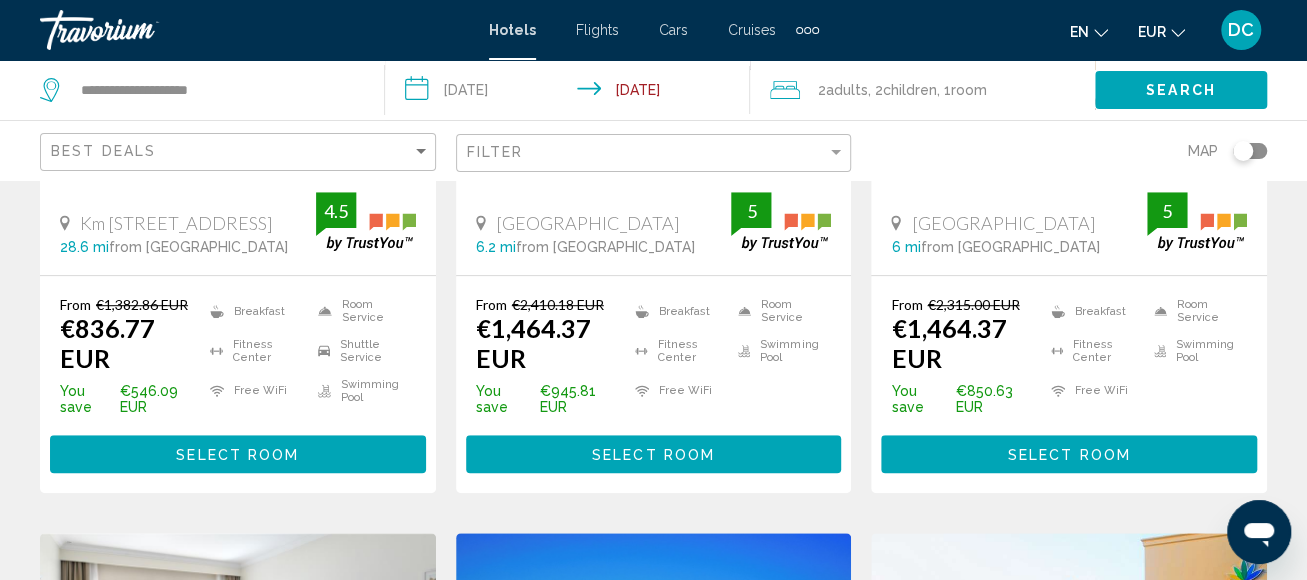 click on "Select Room" at bounding box center (1069, 453) 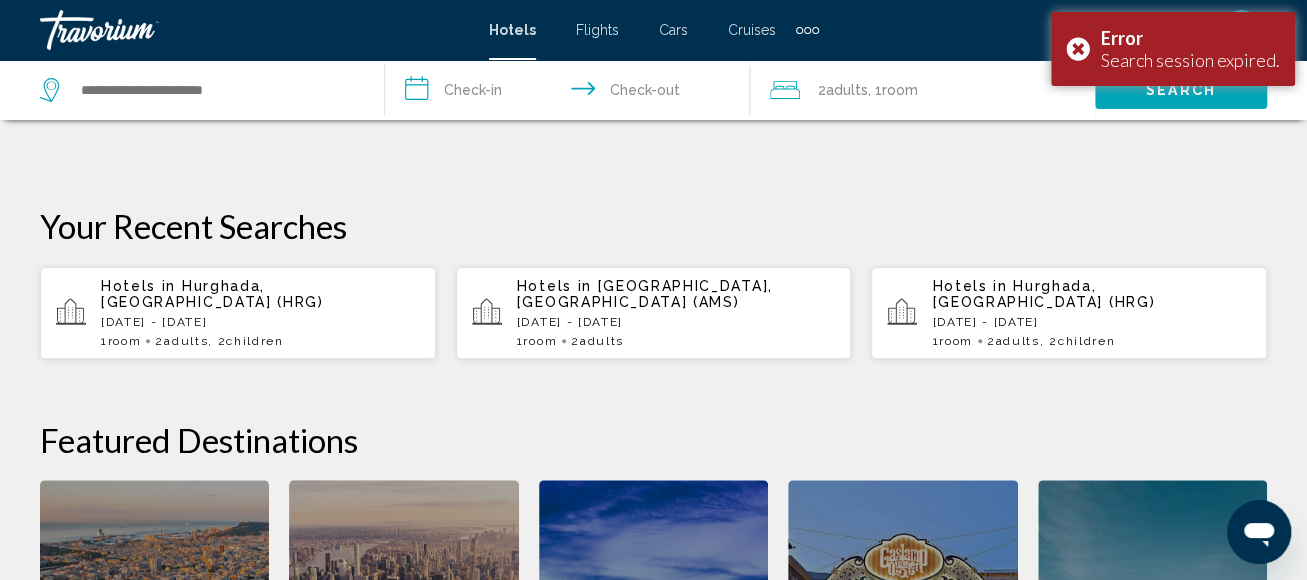 scroll, scrollTop: 600, scrollLeft: 0, axis: vertical 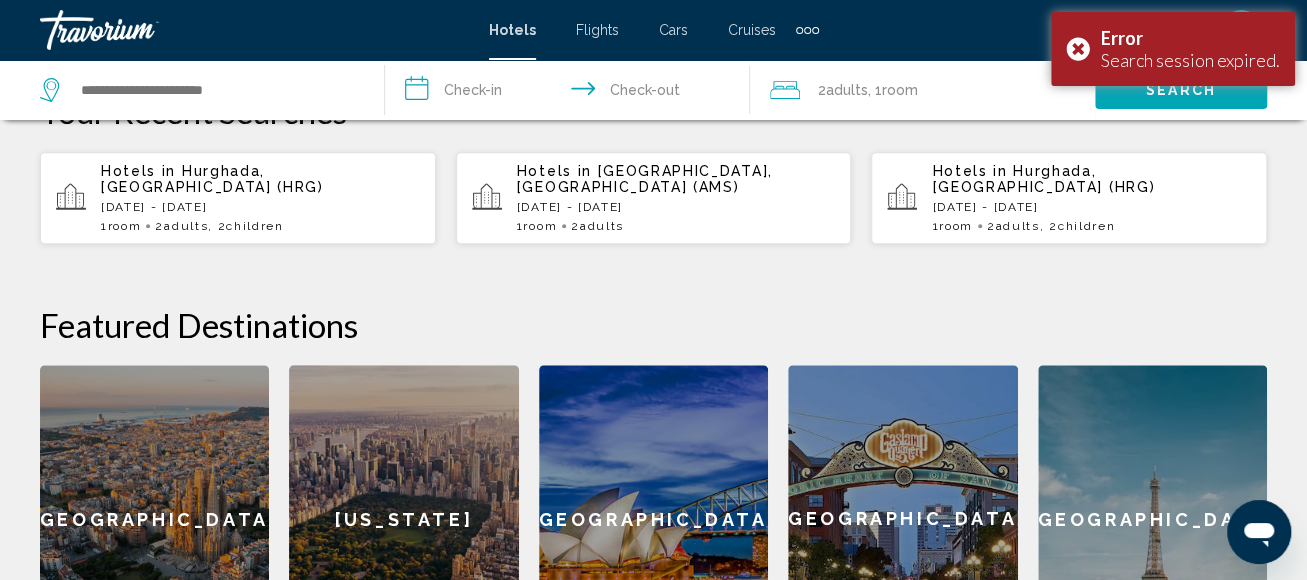 click on "Hotels in    [GEOGRAPHIC_DATA], [GEOGRAPHIC_DATA] (HRG)  [DATE] - [DATE]  1  Room rooms 2  Adult Adults , 2  Child Children" at bounding box center (260, 198) 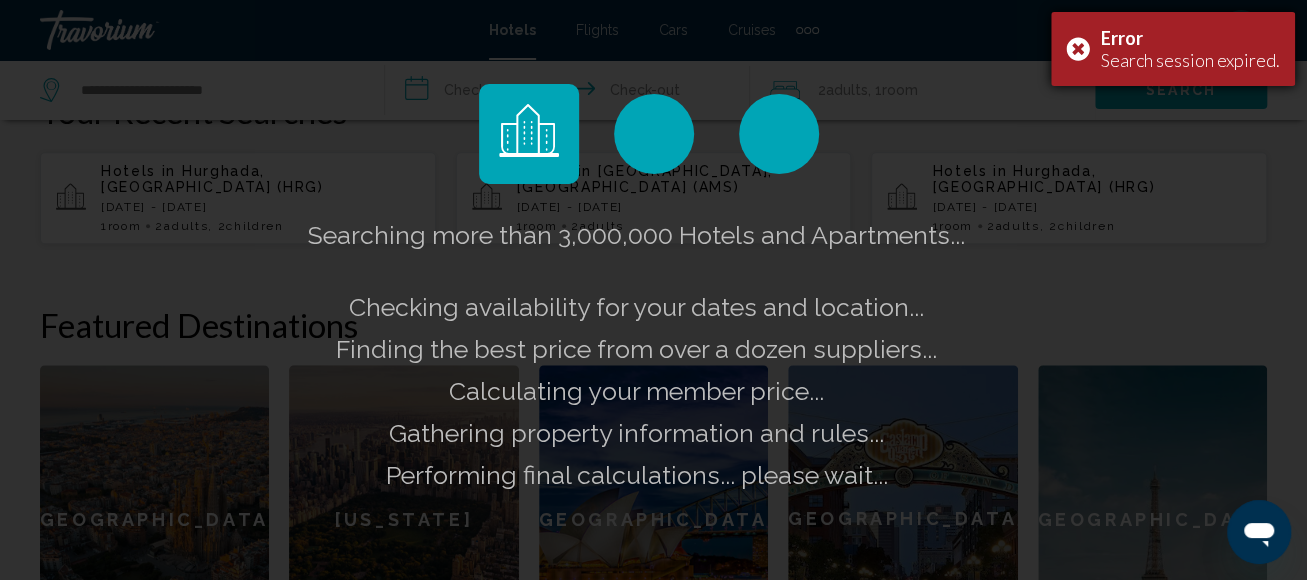click on "Error   Search session expired." at bounding box center [1173, 49] 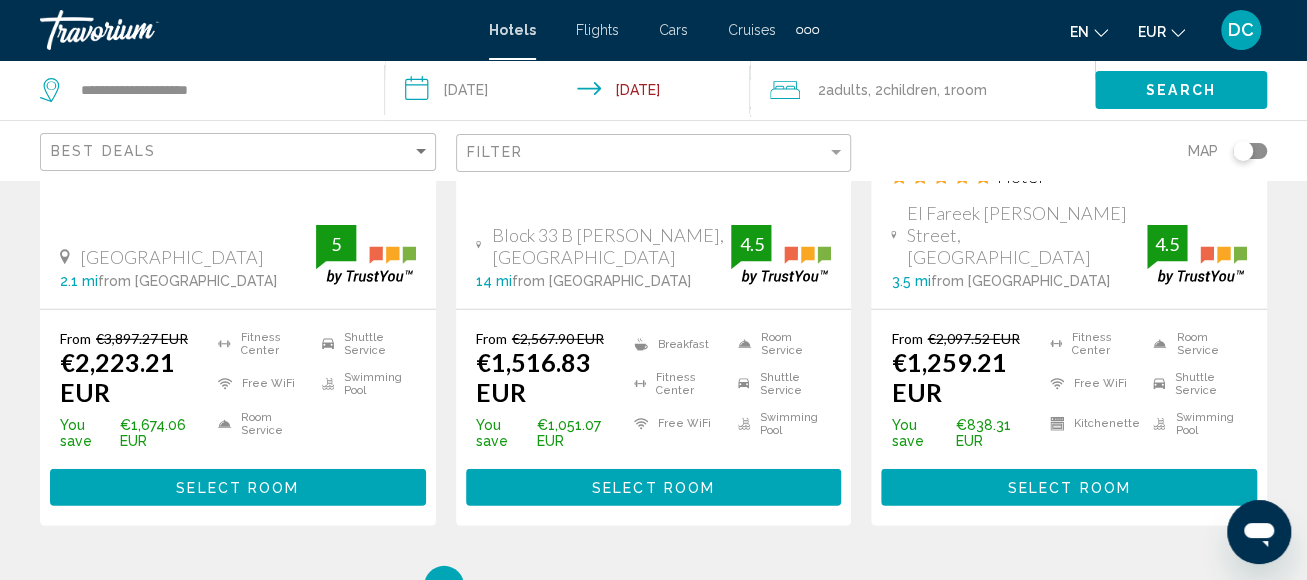 scroll, scrollTop: 2900, scrollLeft: 0, axis: vertical 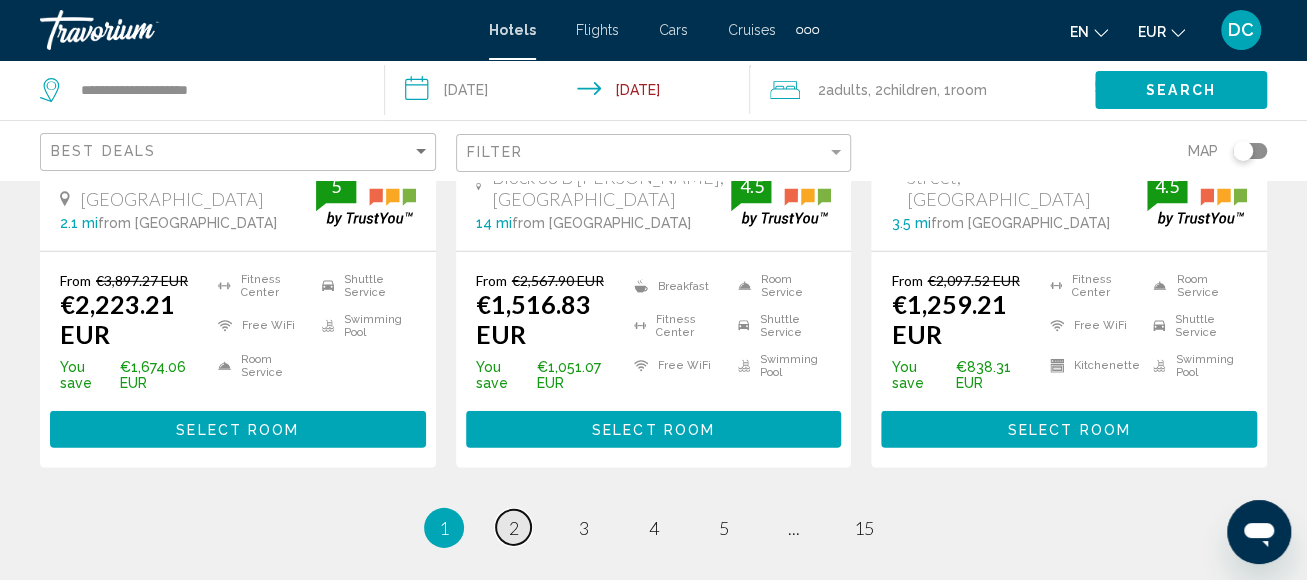 click on "page  2" at bounding box center [513, 527] 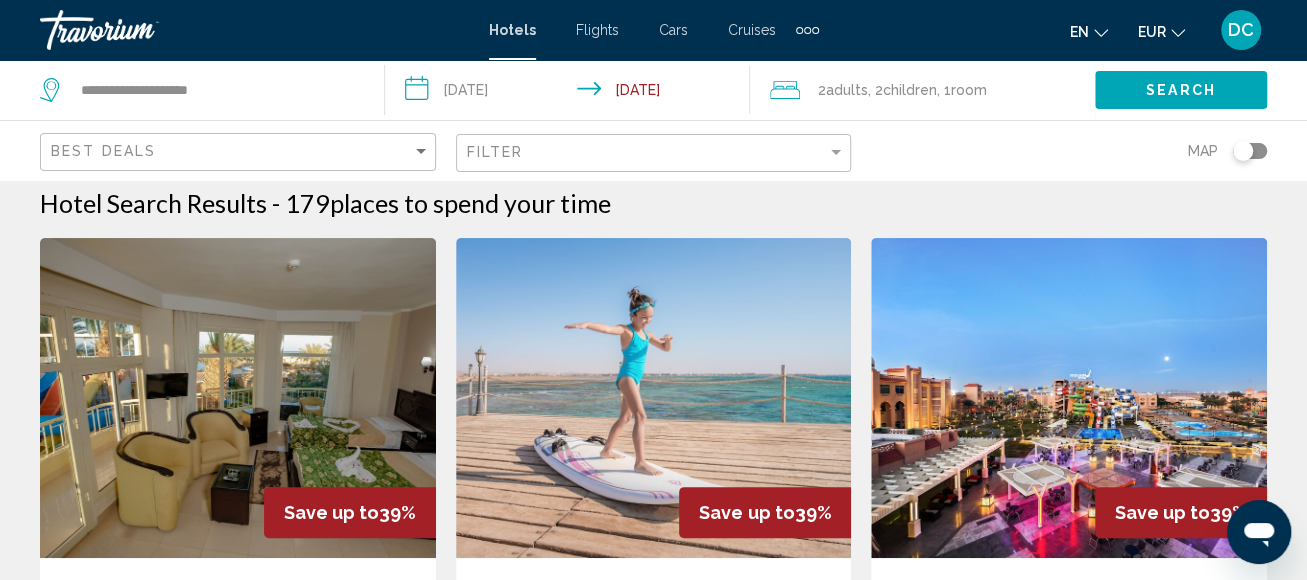 scroll, scrollTop: 0, scrollLeft: 0, axis: both 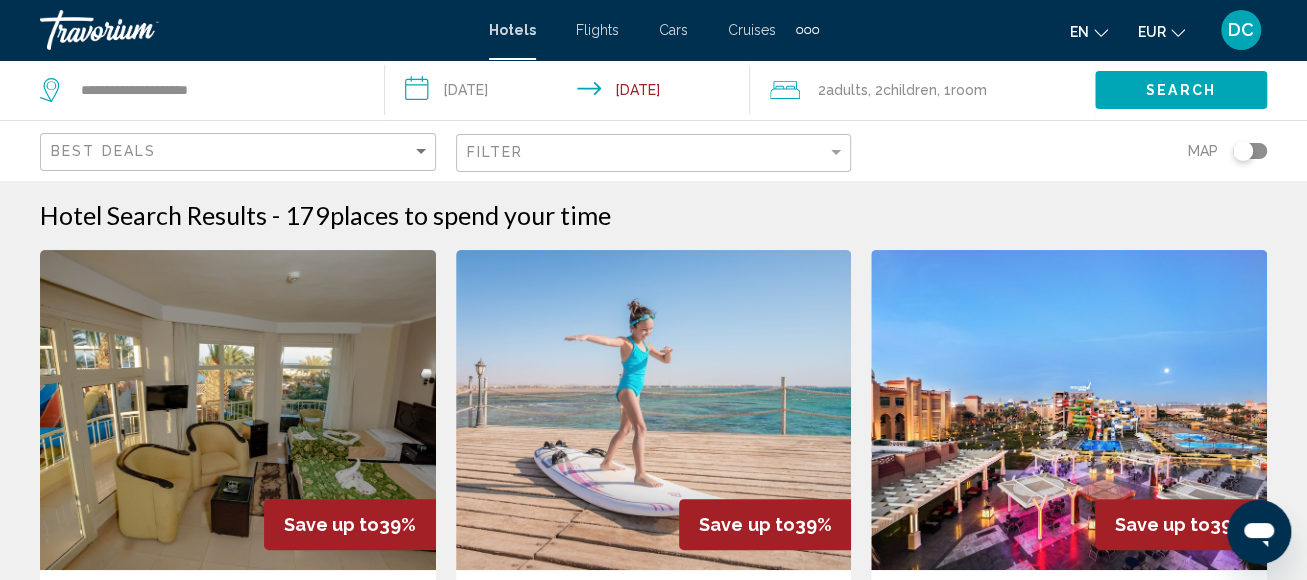 click at bounding box center [1069, 410] 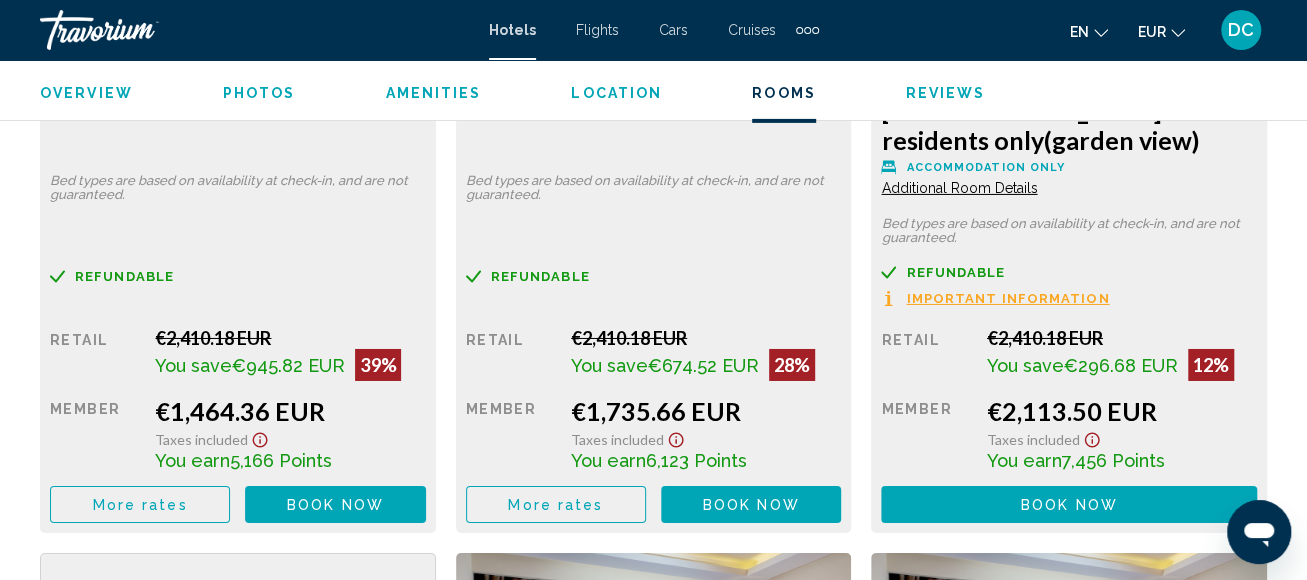 scroll, scrollTop: 3246, scrollLeft: 0, axis: vertical 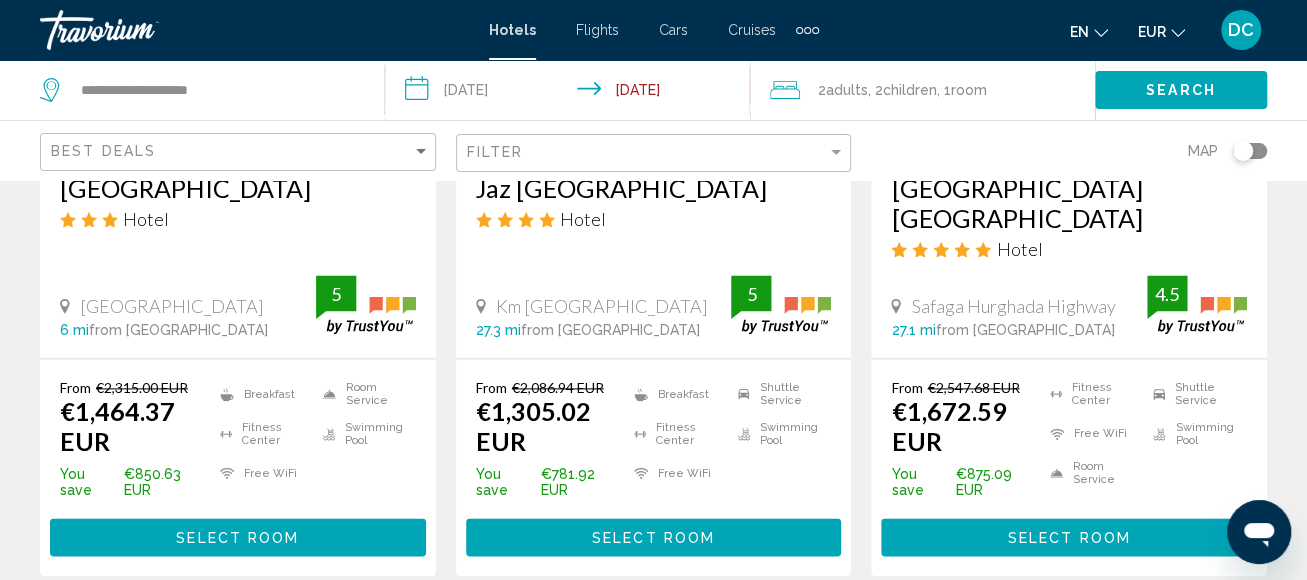 click on "Select Room" at bounding box center (237, 538) 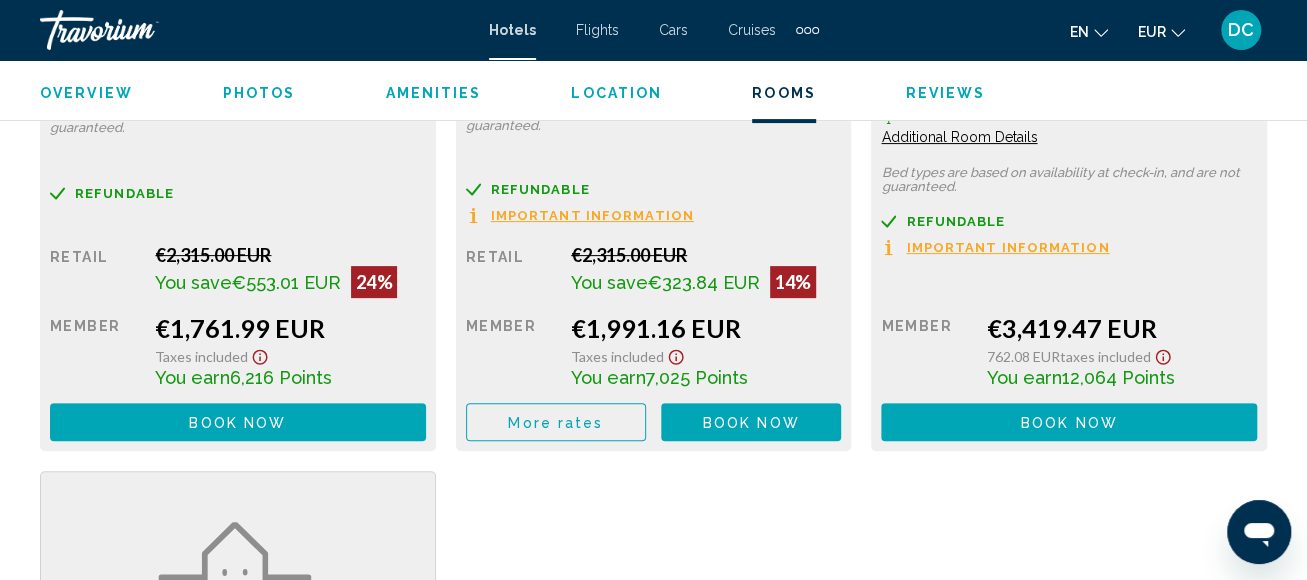 scroll, scrollTop: 4244, scrollLeft: 0, axis: vertical 